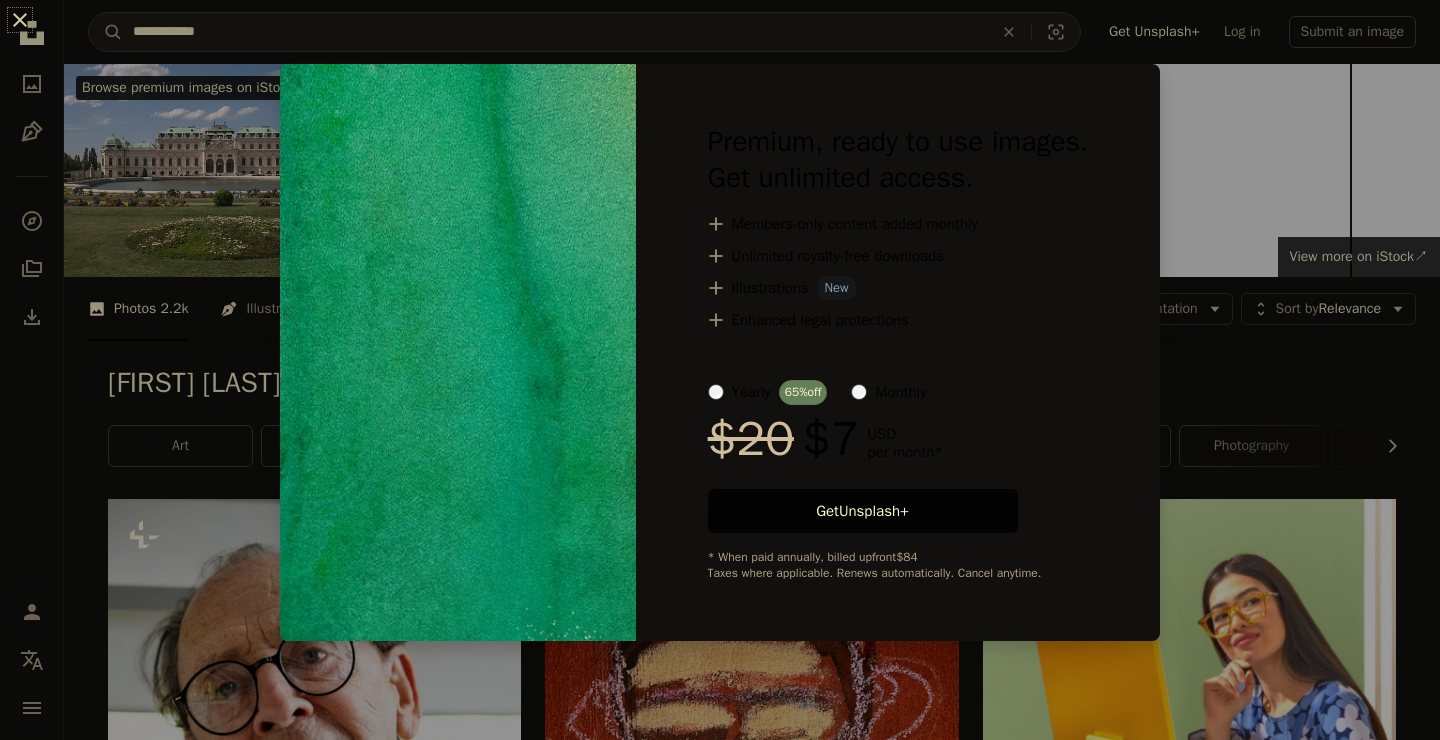 scroll, scrollTop: 7842, scrollLeft: 0, axis: vertical 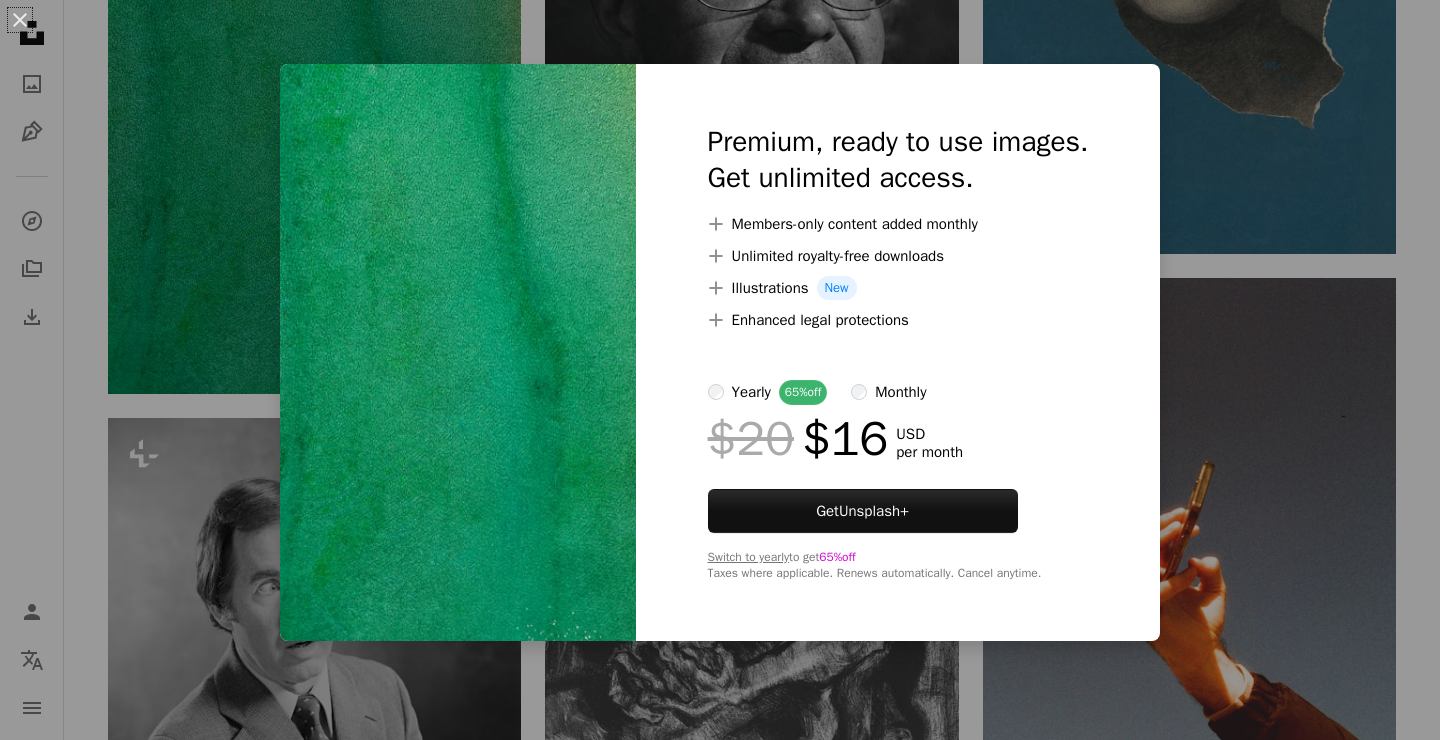 click on "An X shape Premium, ready to use images. Get unlimited access. A plus sign Members-only content added monthly A plus sign Unlimited royalty-free downloads A plus sign Illustrations  New A plus sign Enhanced legal protections yearly 65%  off monthly $20   $16 USD per month Get  Unsplash+ Switch to yearly  to get  65%  off Taxes where applicable. Renews automatically. Cancel anytime." at bounding box center [720, 370] 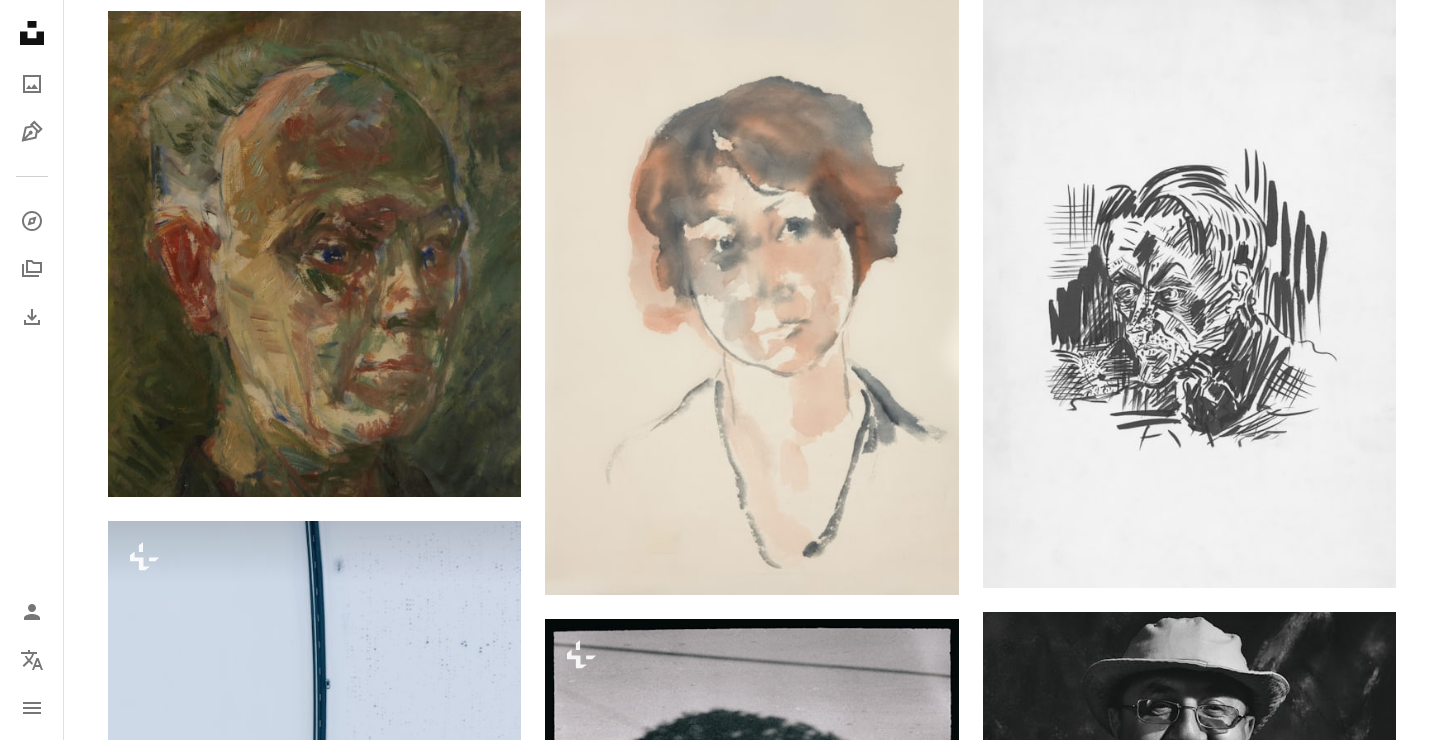 scroll, scrollTop: 9449, scrollLeft: 0, axis: vertical 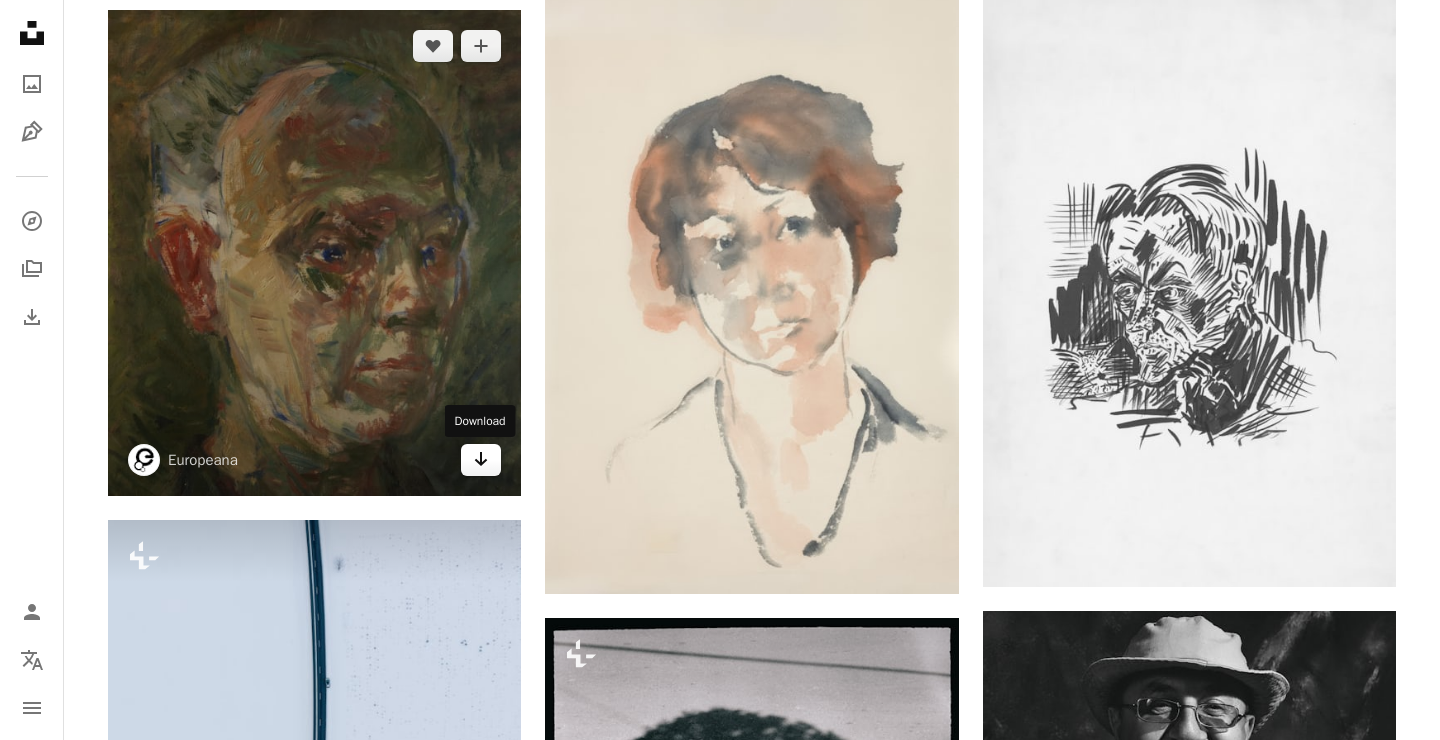 click on "Arrow pointing down" at bounding box center (481, 460) 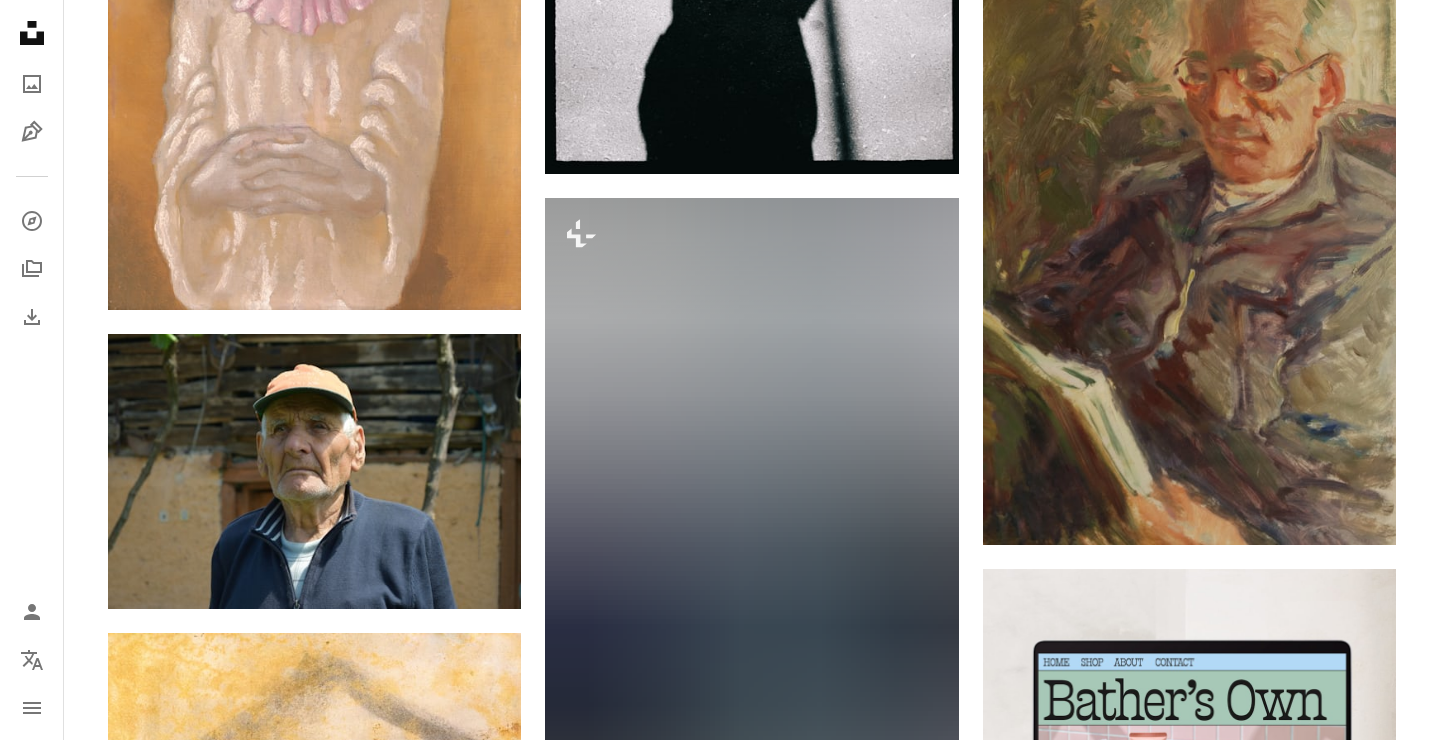 scroll, scrollTop: 10545, scrollLeft: 0, axis: vertical 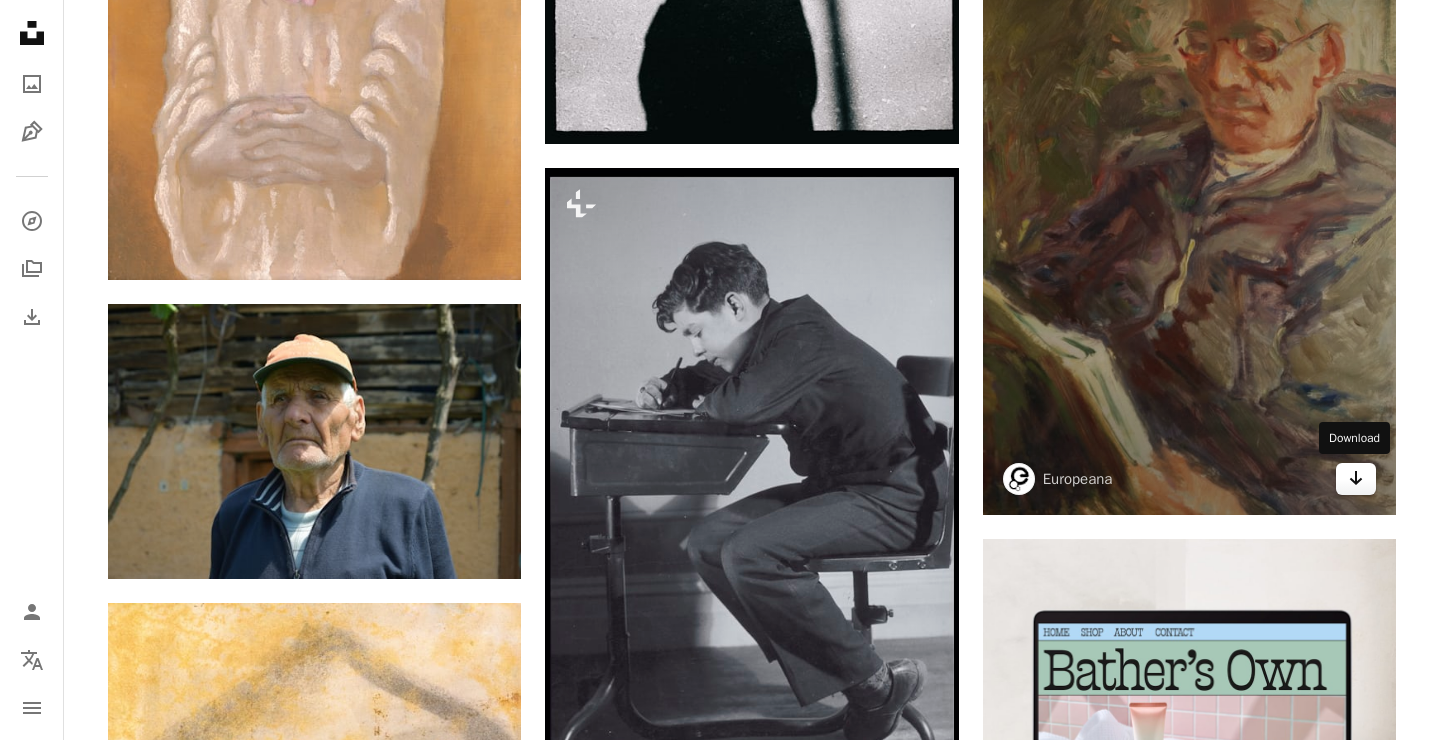 click 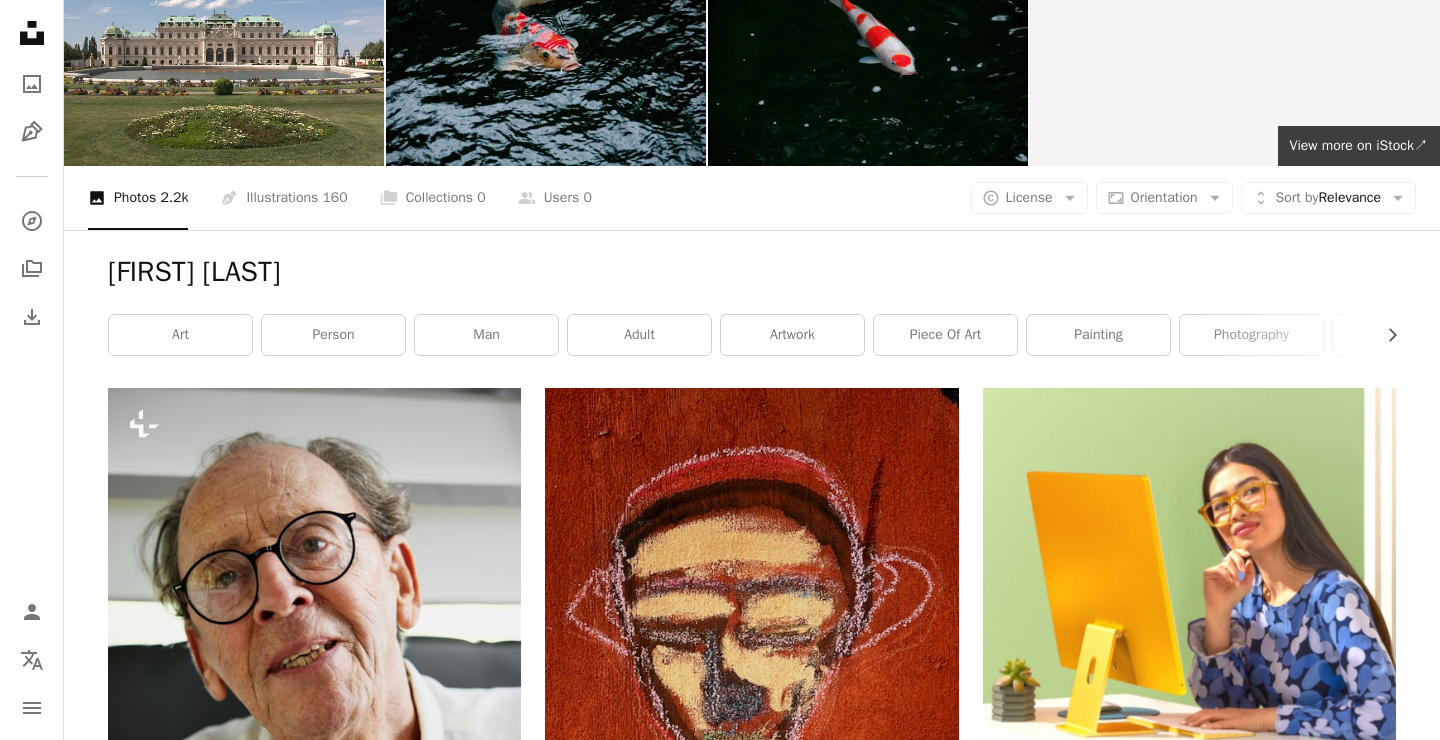 scroll, scrollTop: 0, scrollLeft: 0, axis: both 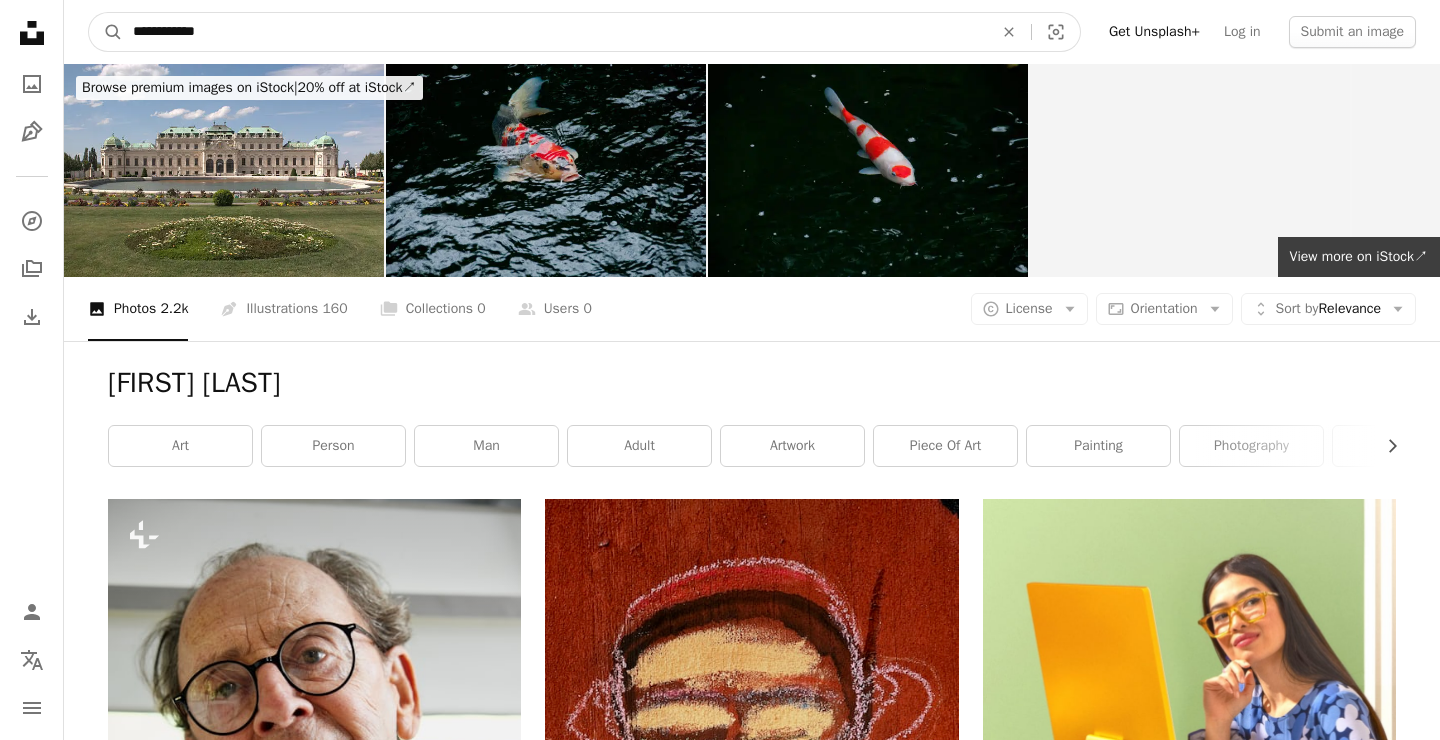 click on "**********" at bounding box center [555, 32] 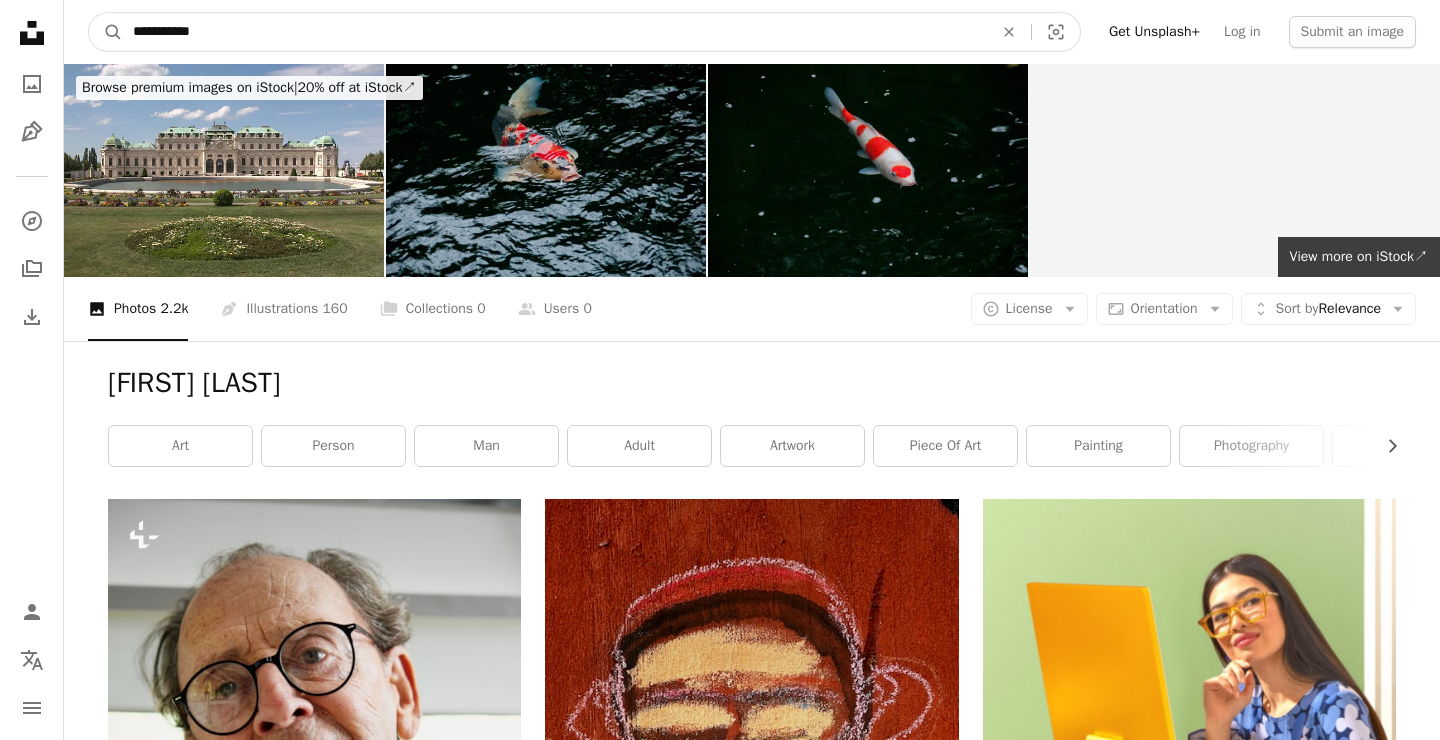 type on "**********" 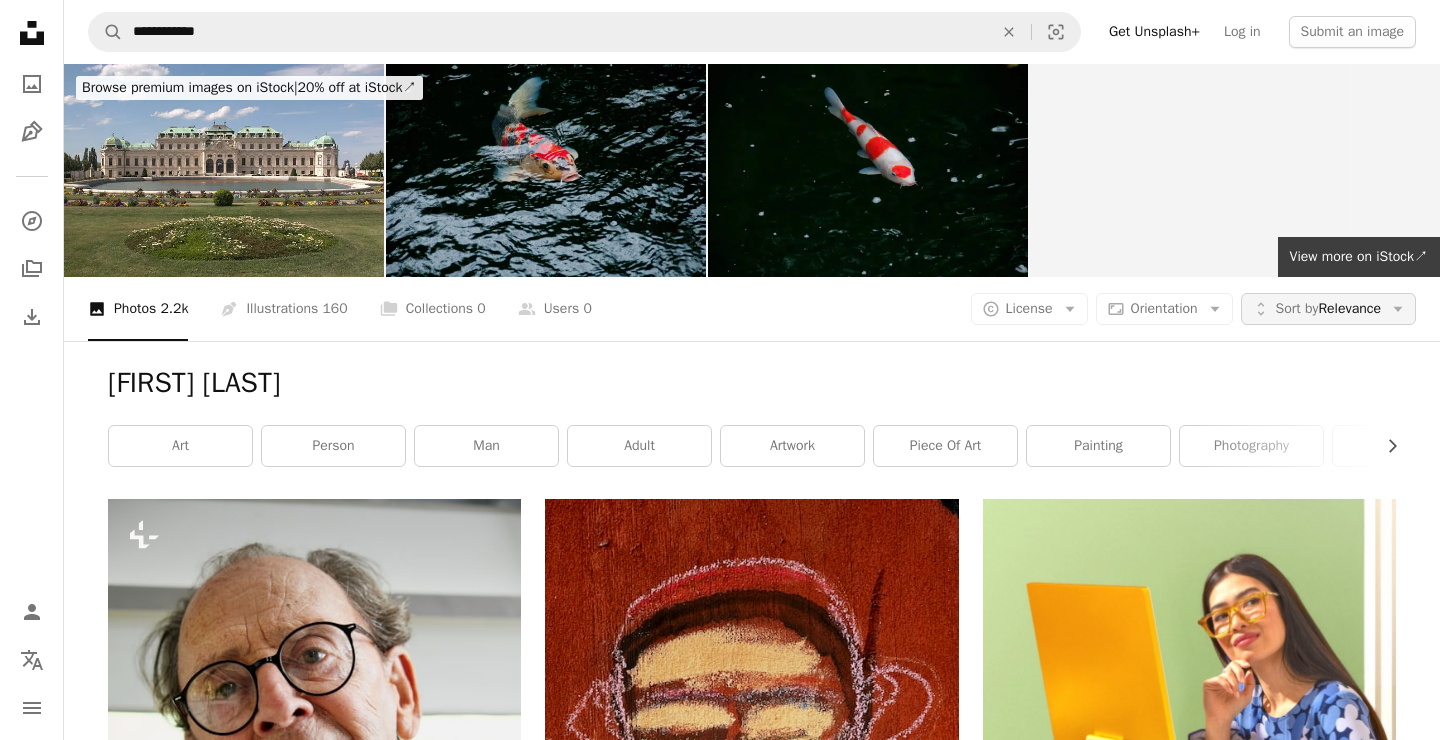 click on "Unfold Sort by  Relevance Arrow down" at bounding box center [1328, 309] 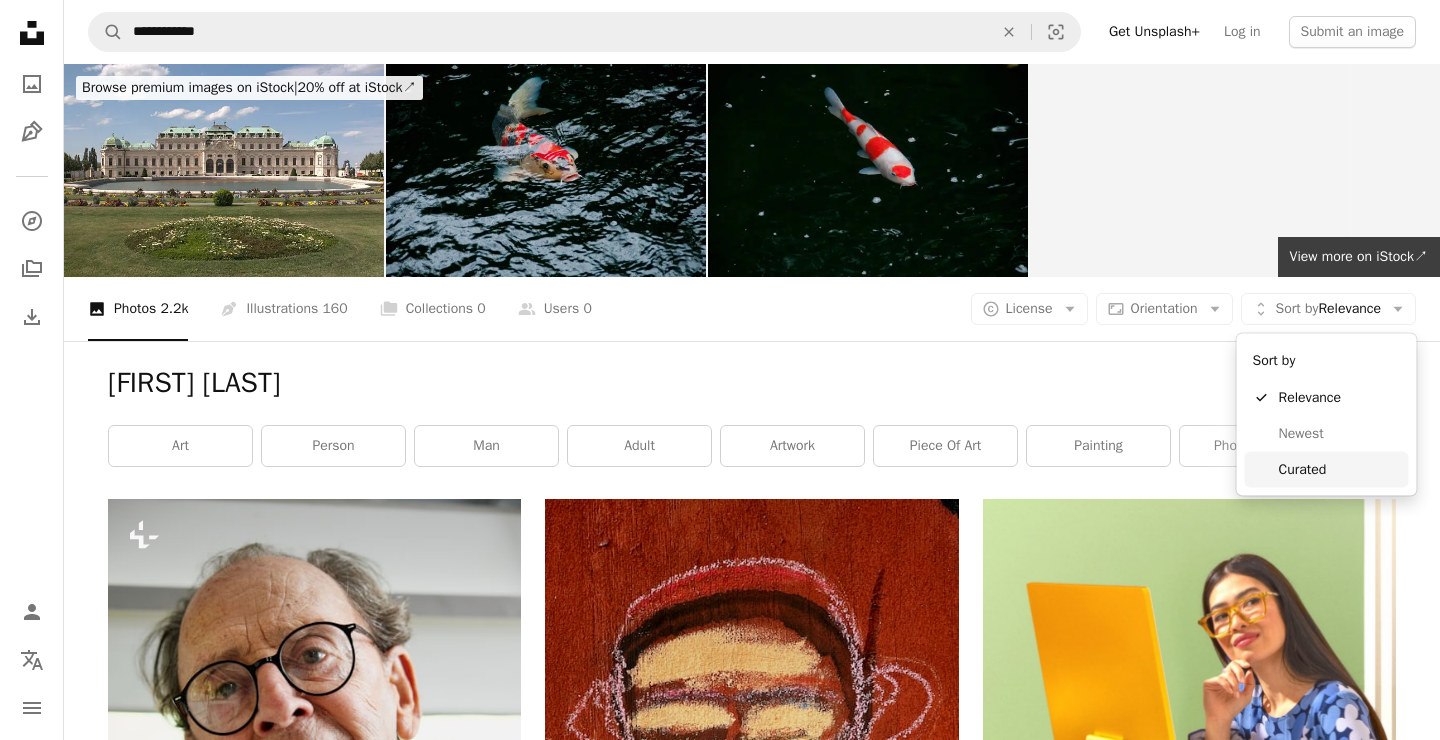 click on "Curated" at bounding box center (1340, 469) 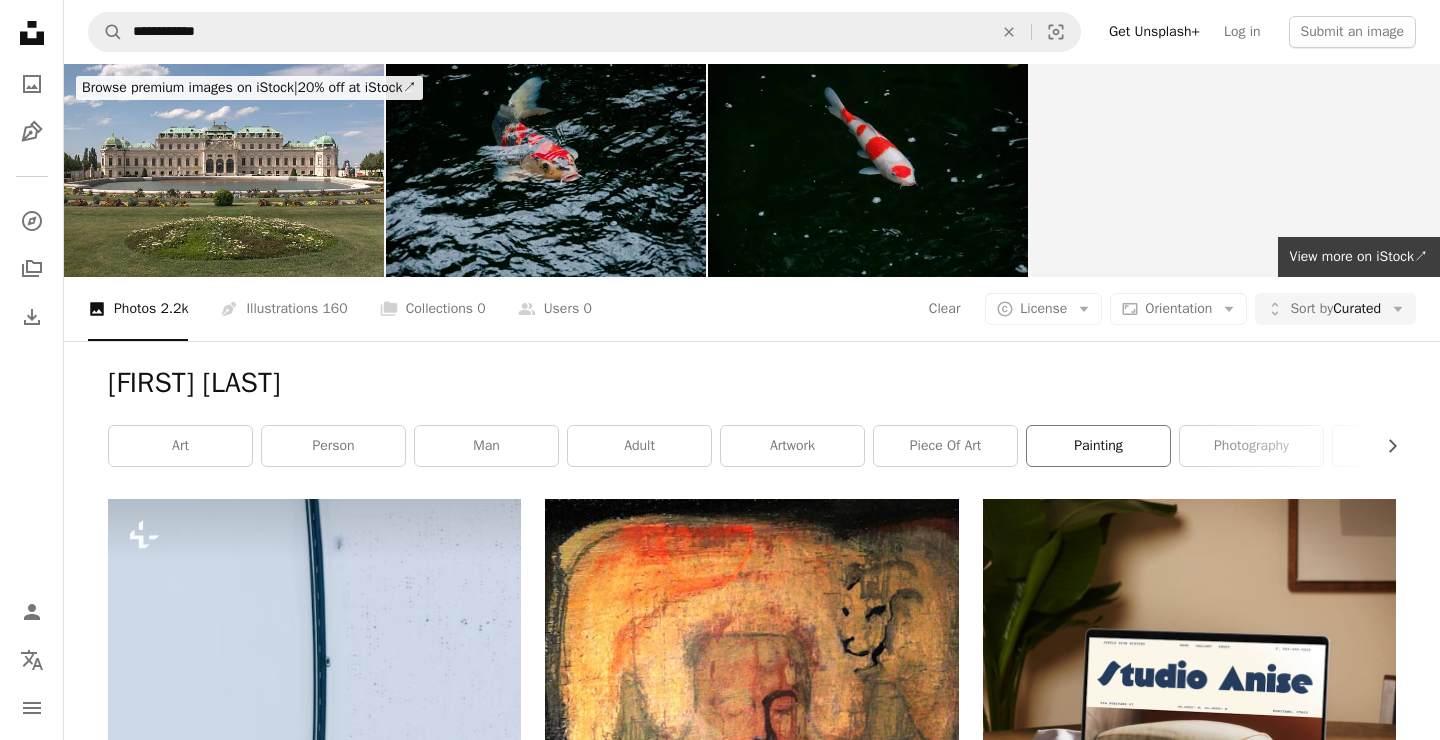 click on "painting" at bounding box center [1098, 446] 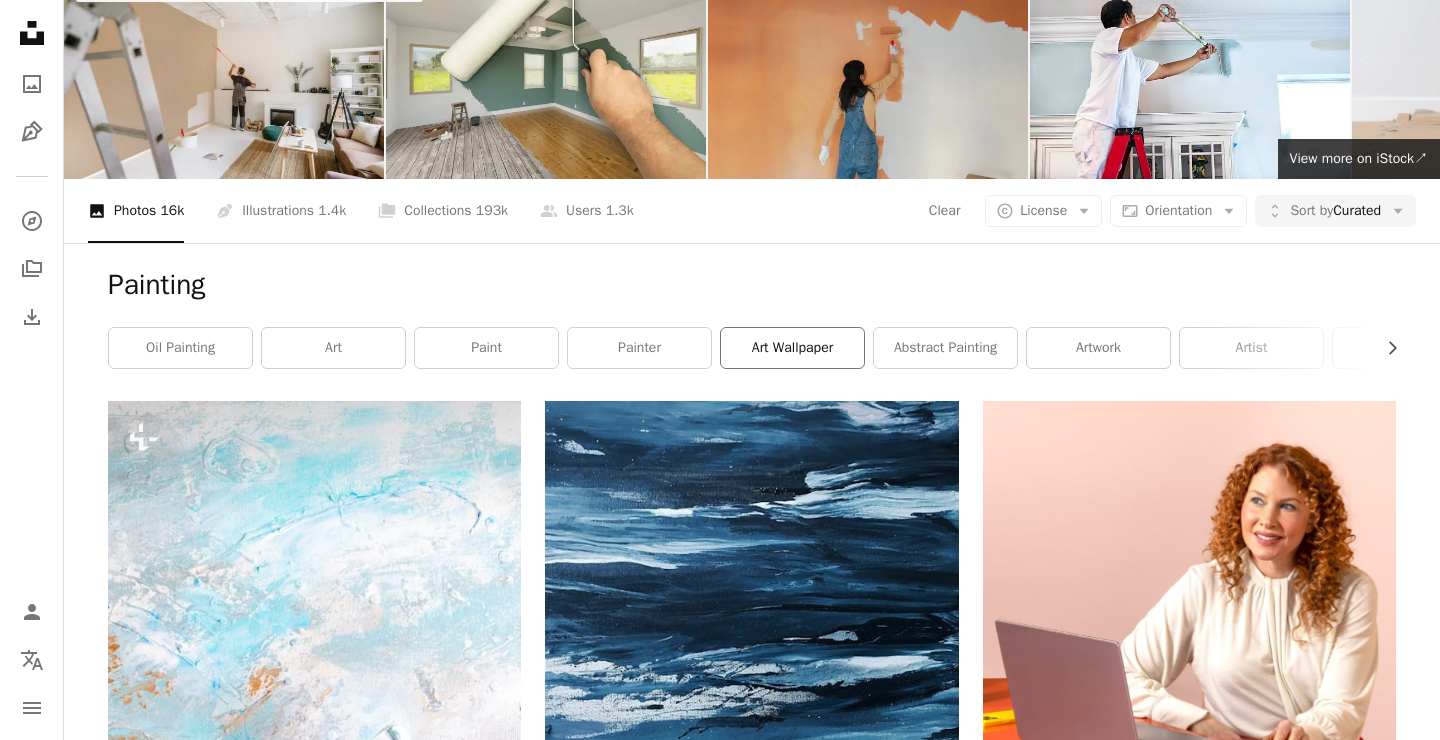 scroll, scrollTop: 97, scrollLeft: 0, axis: vertical 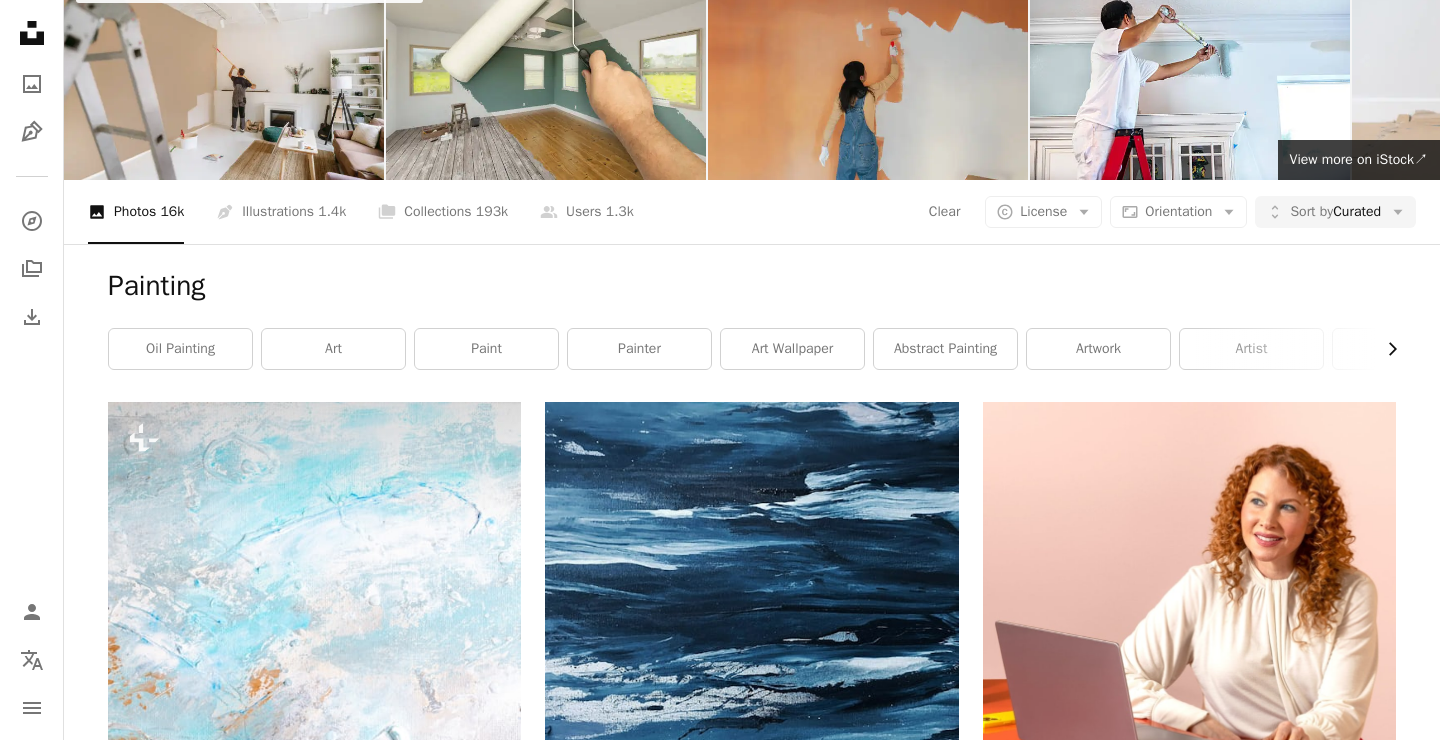 click 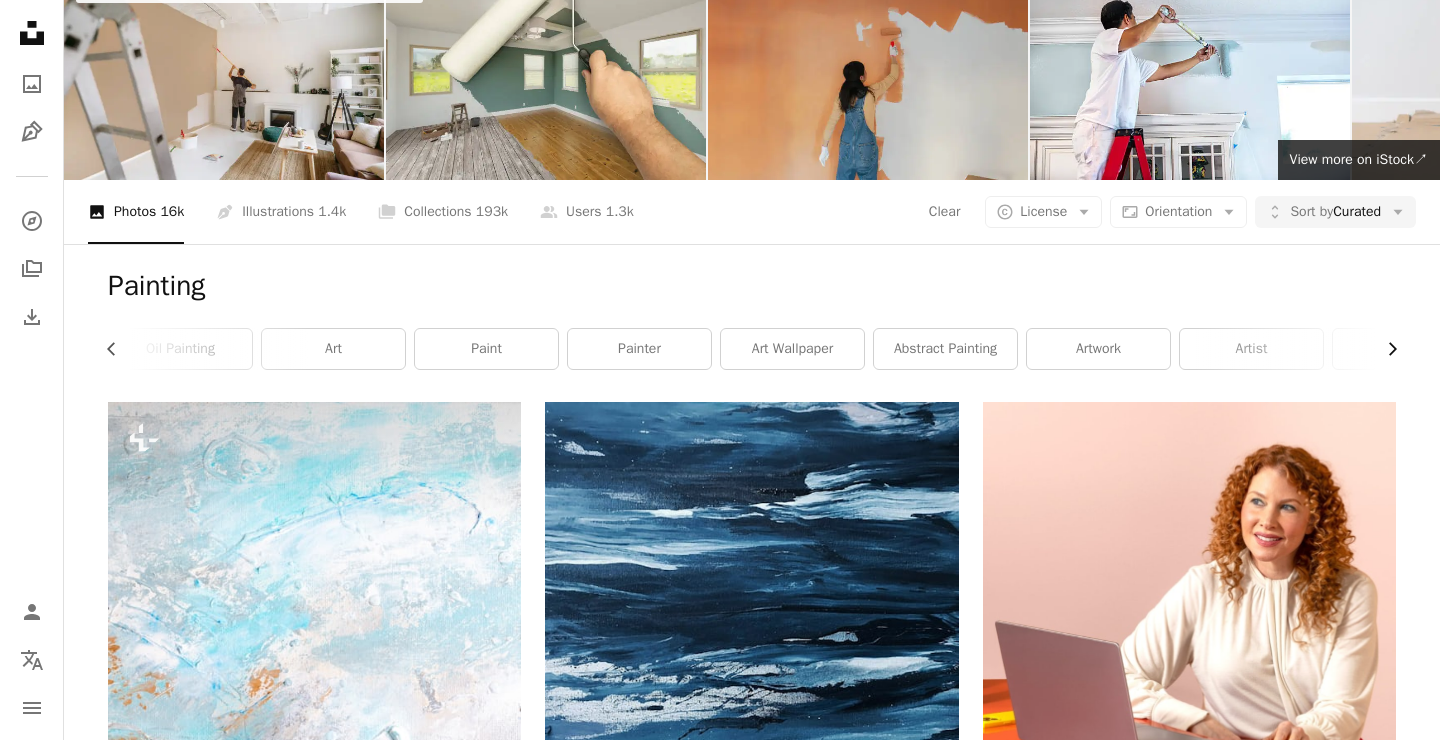 scroll, scrollTop: 0, scrollLeft: 300, axis: horizontal 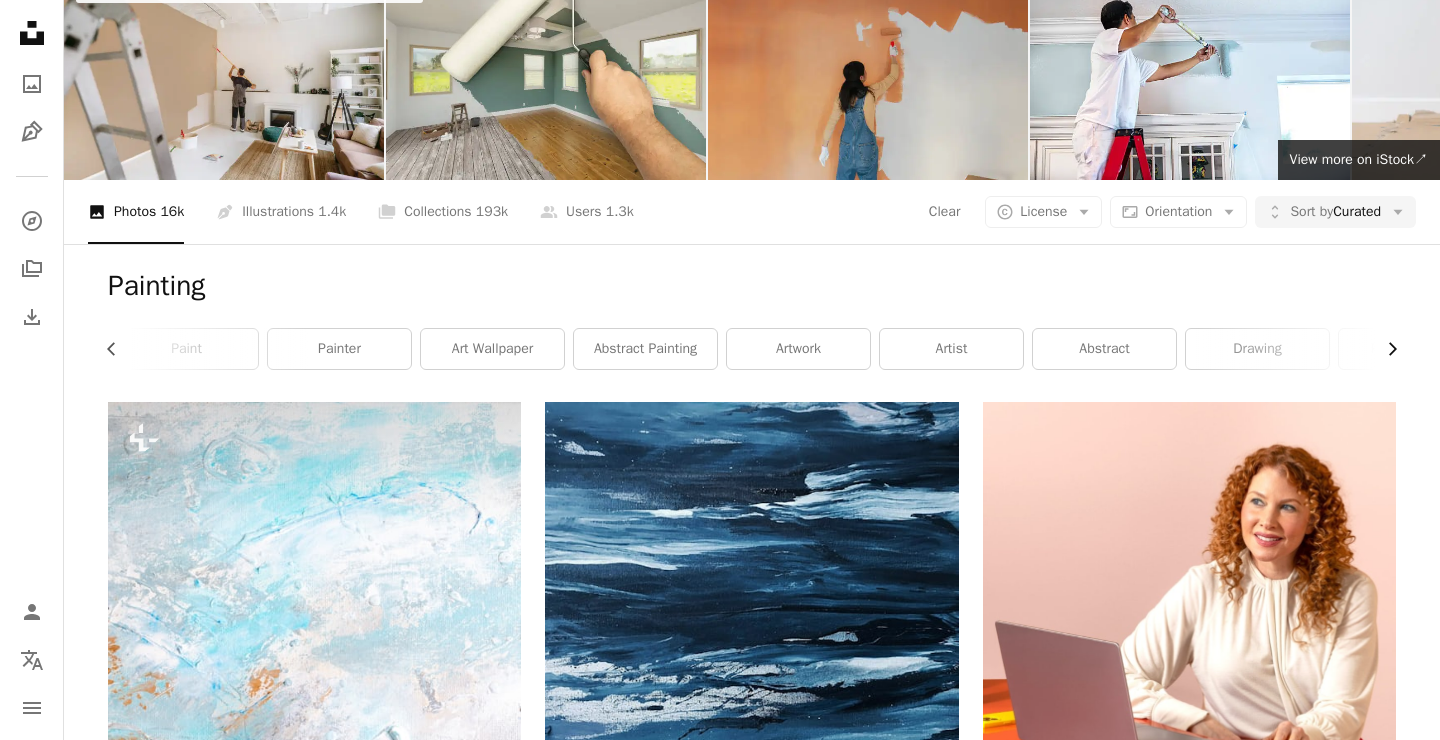 click 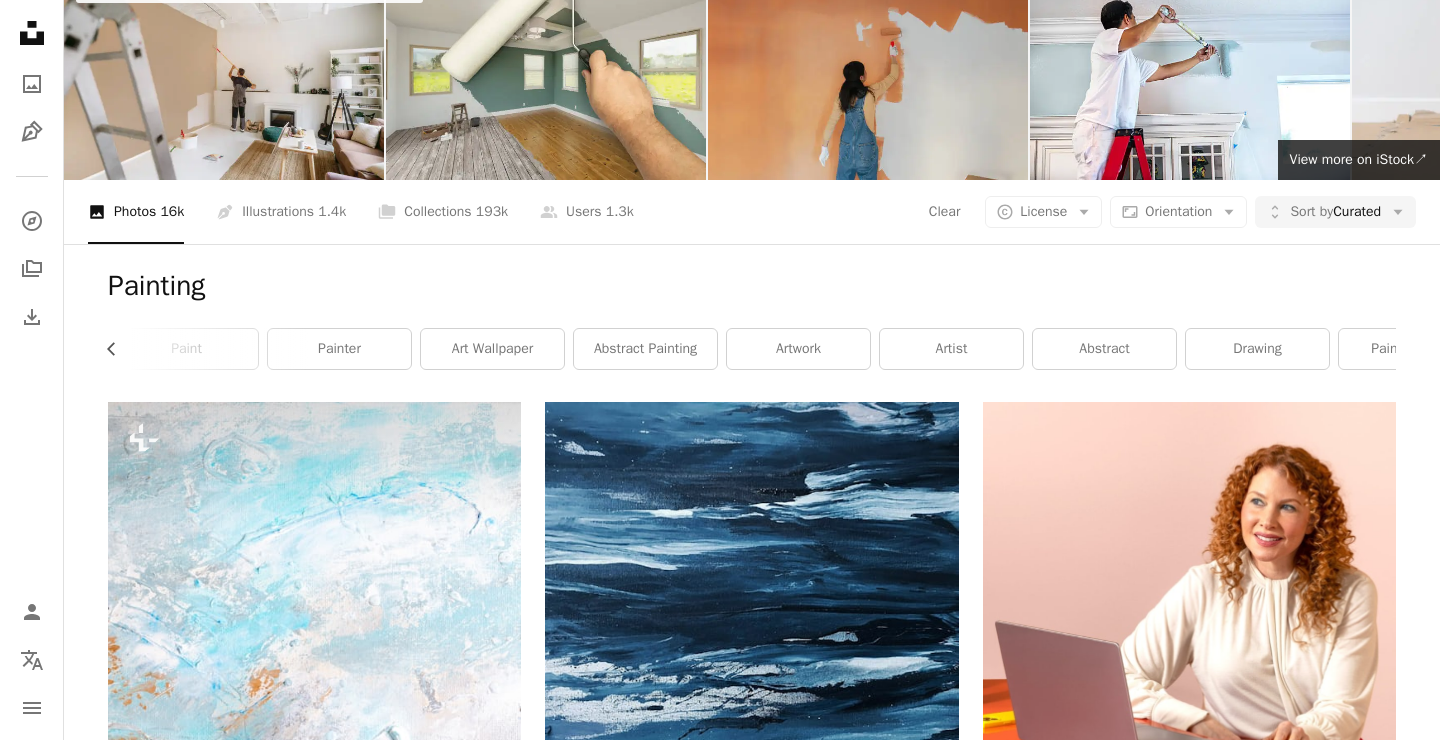 scroll, scrollTop: 0, scrollLeft: 540, axis: horizontal 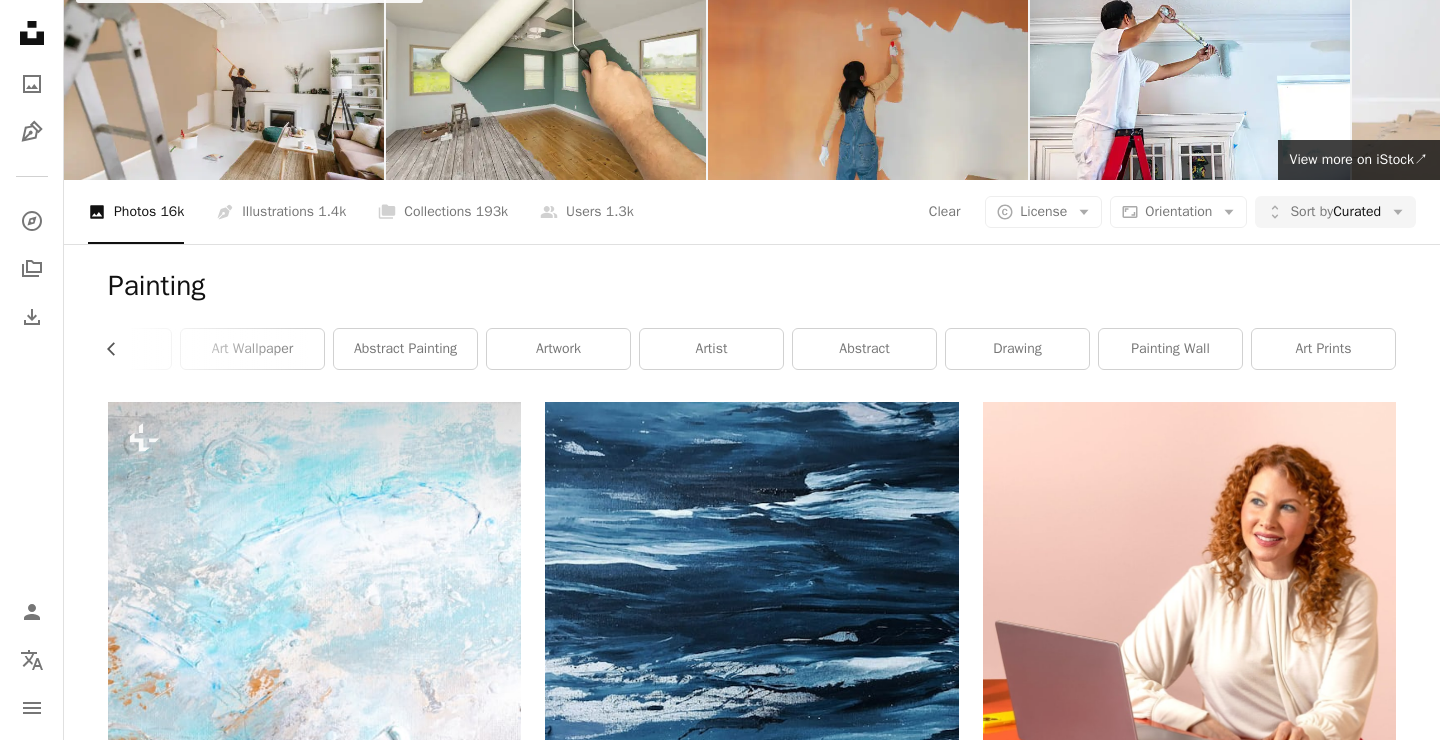 click on "art prints" at bounding box center [1323, 349] 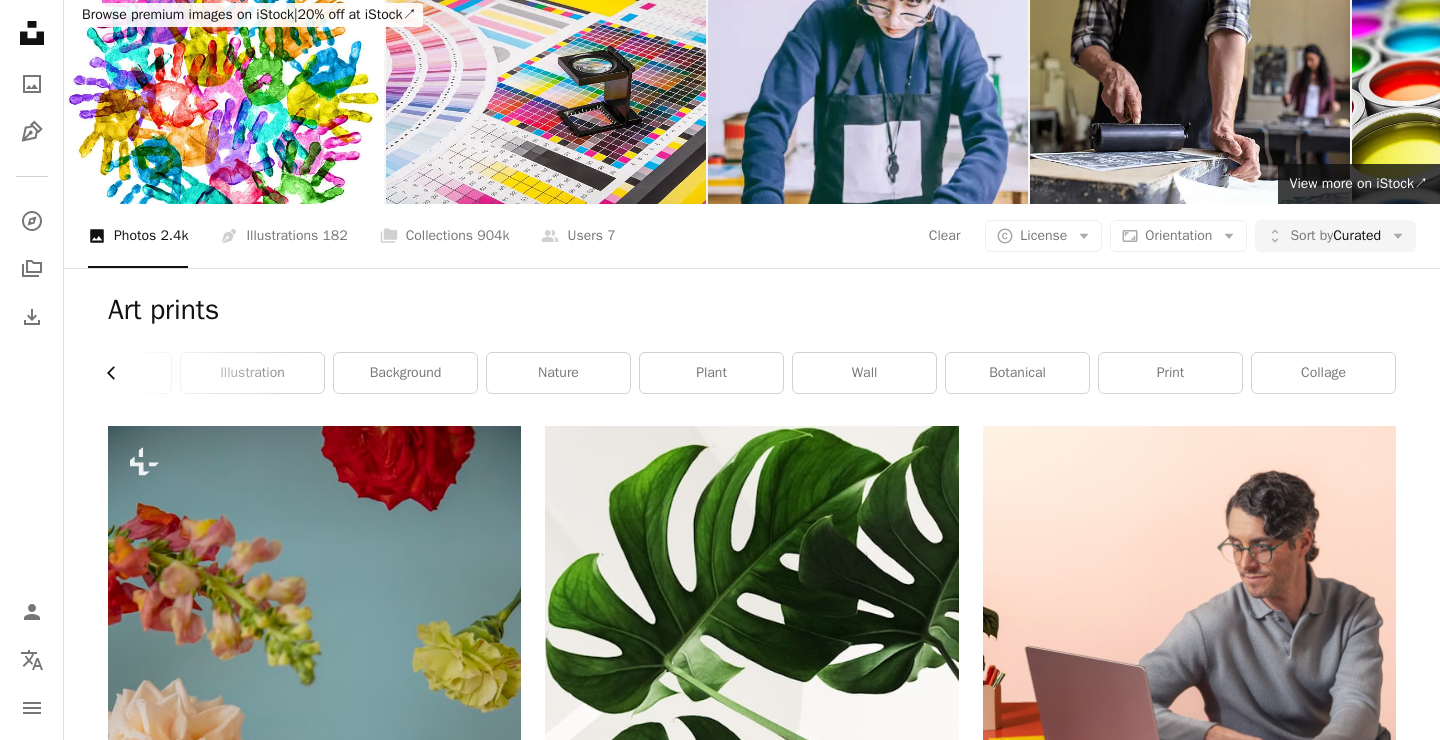 scroll, scrollTop: 75, scrollLeft: 0, axis: vertical 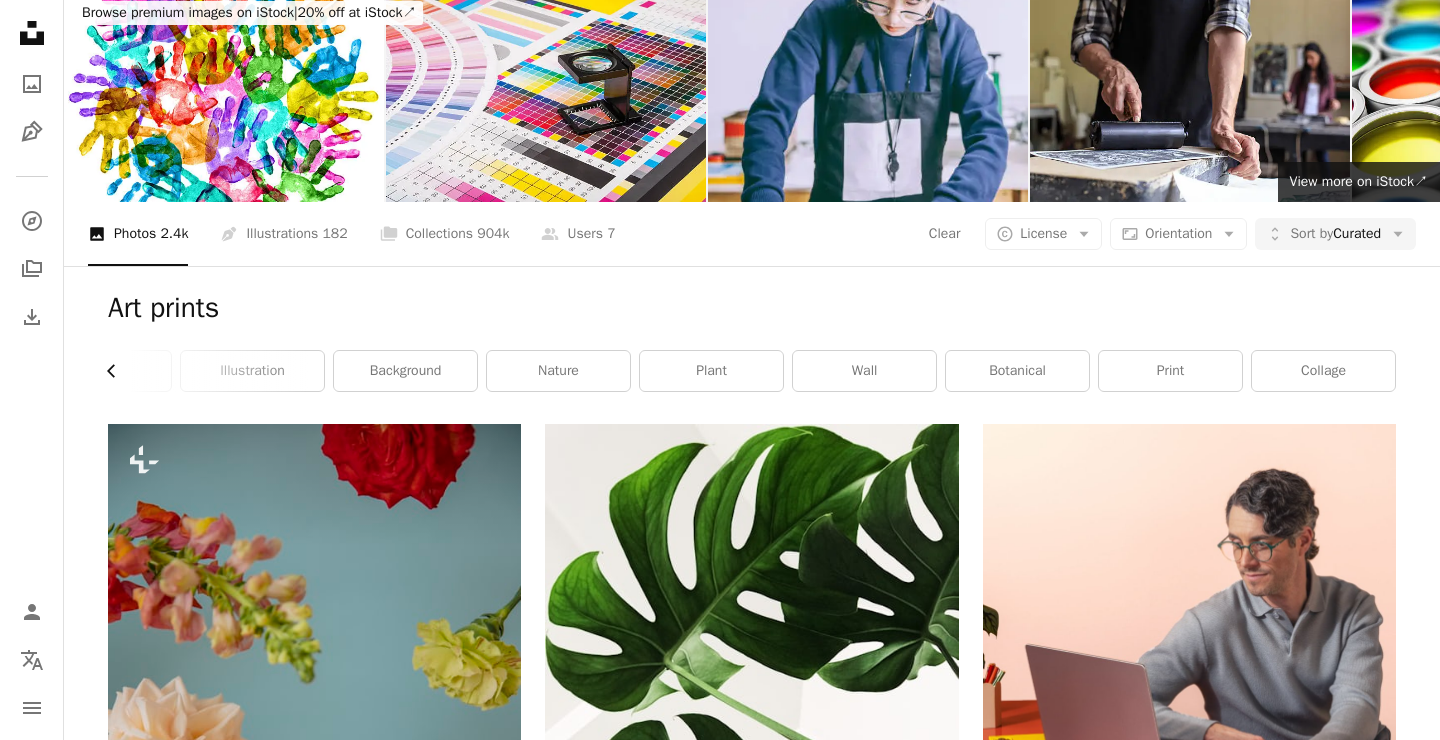 click on "Chevron left" 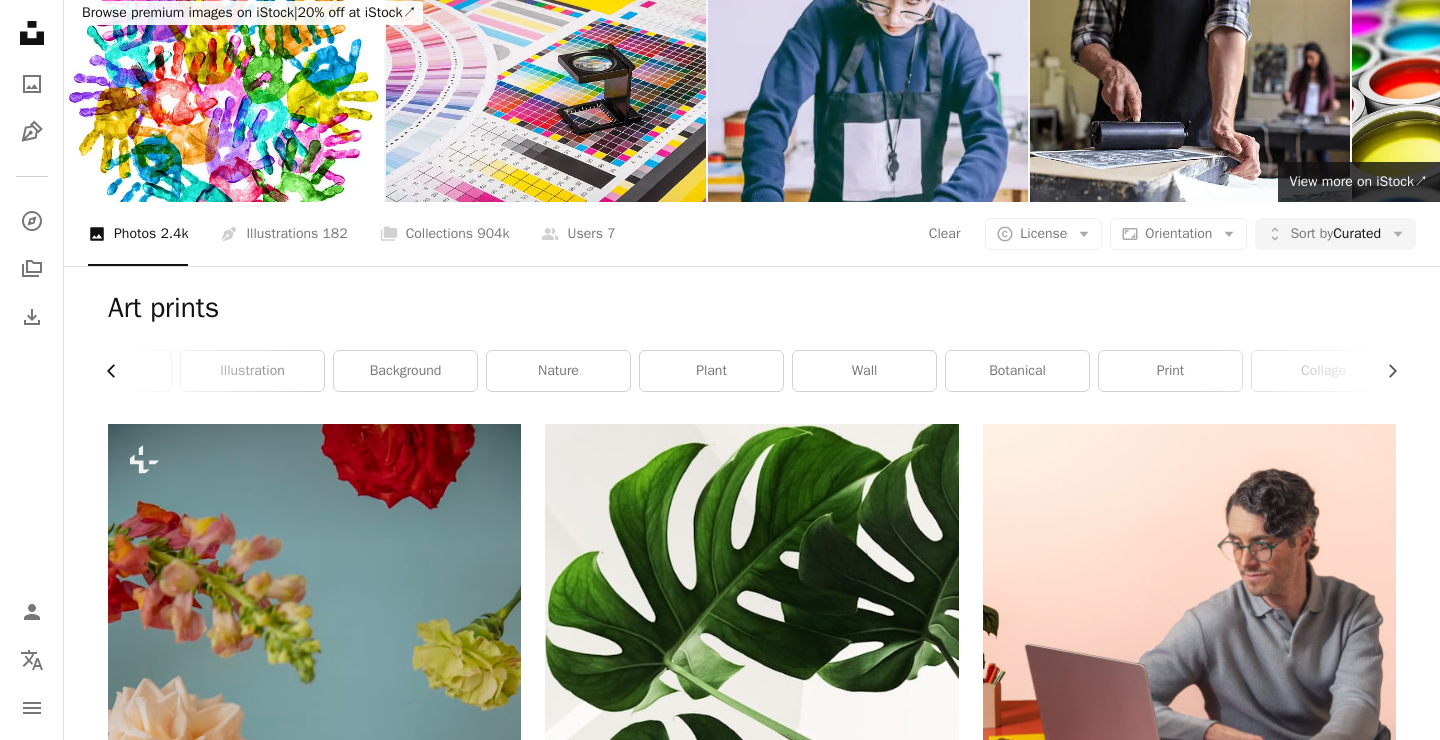 scroll, scrollTop: 0, scrollLeft: 240, axis: horizontal 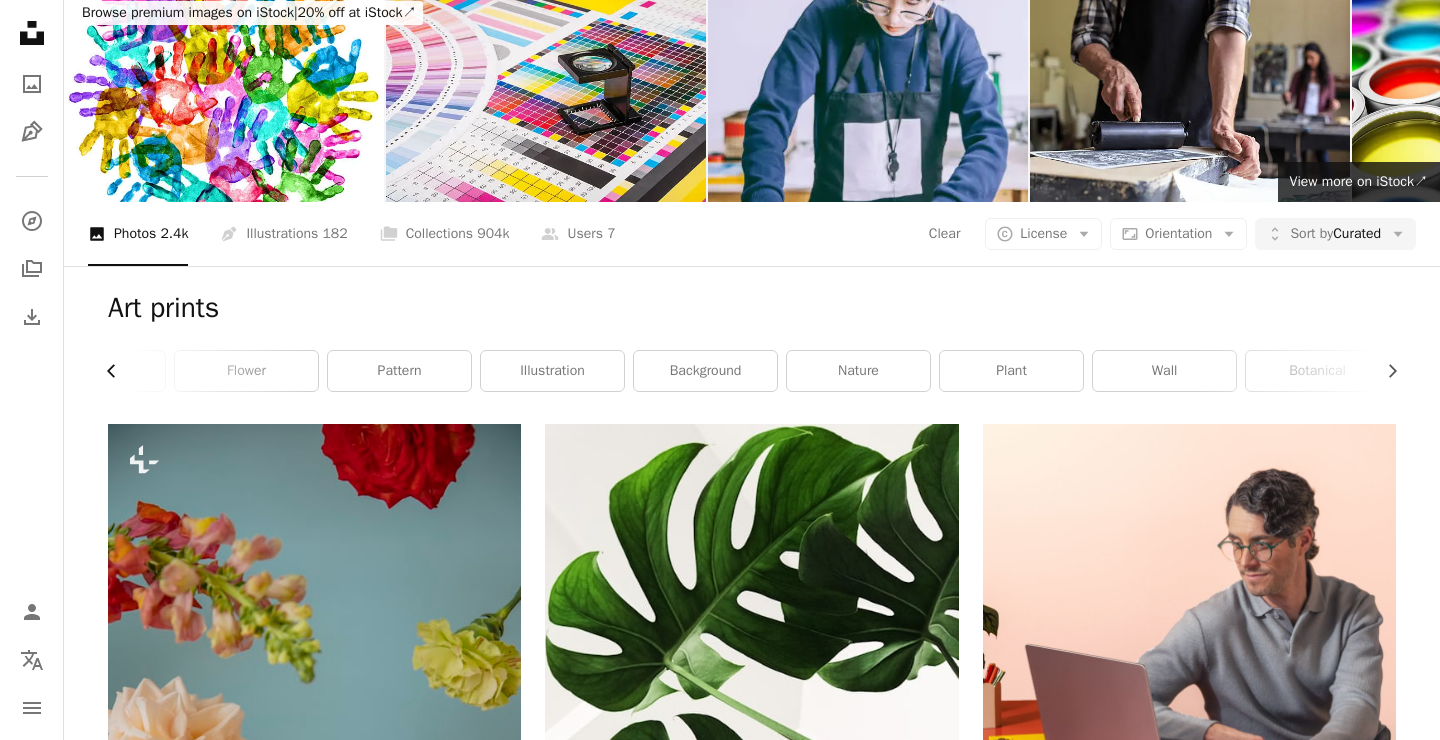 click on "Chevron left" 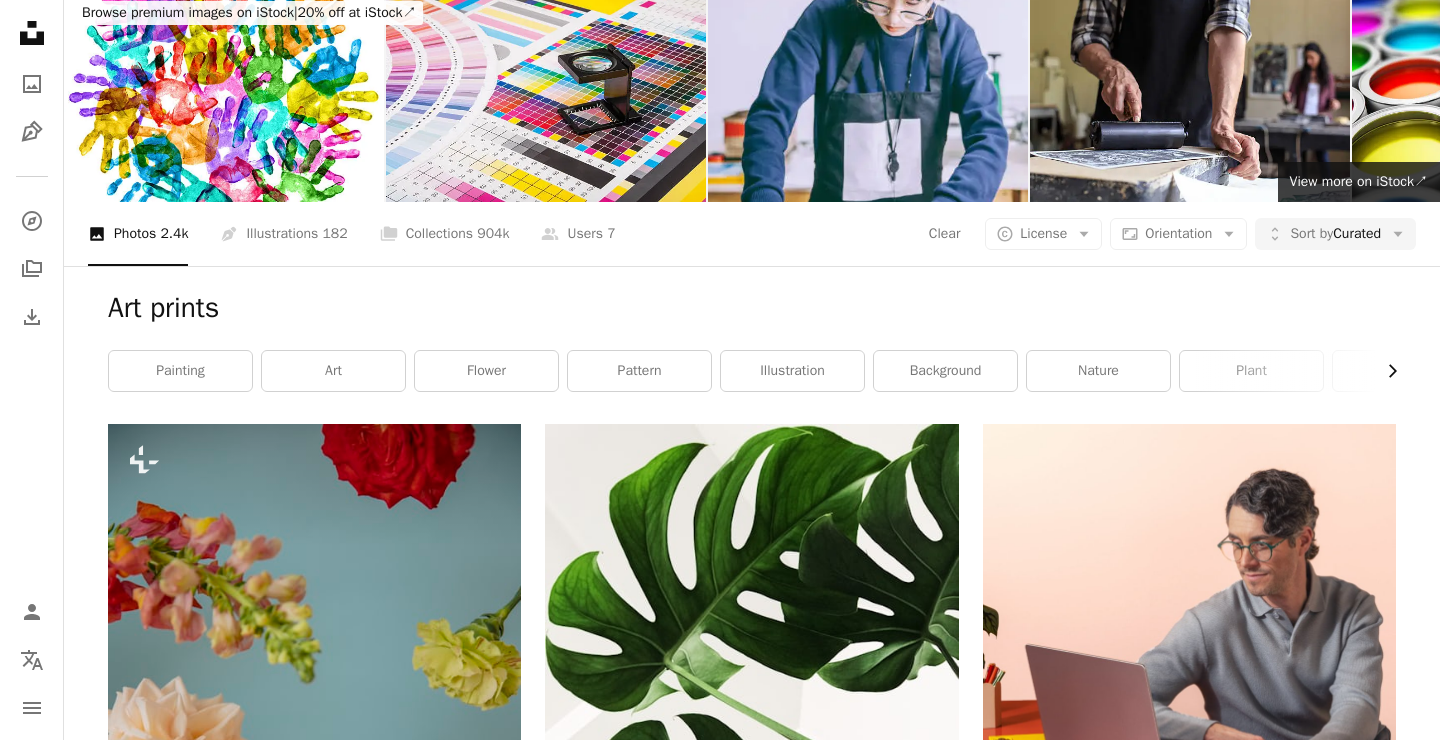click on "Chevron right" 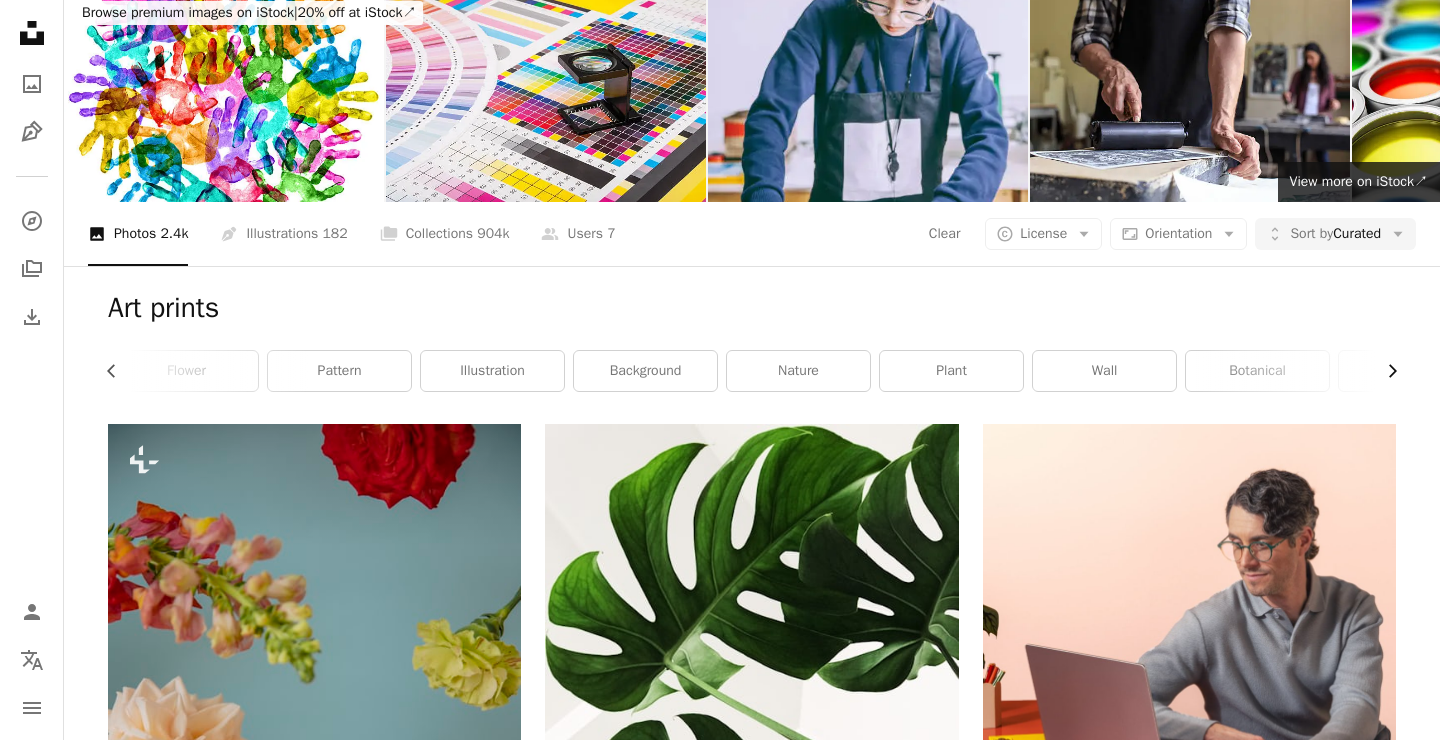 click on "Chevron right" 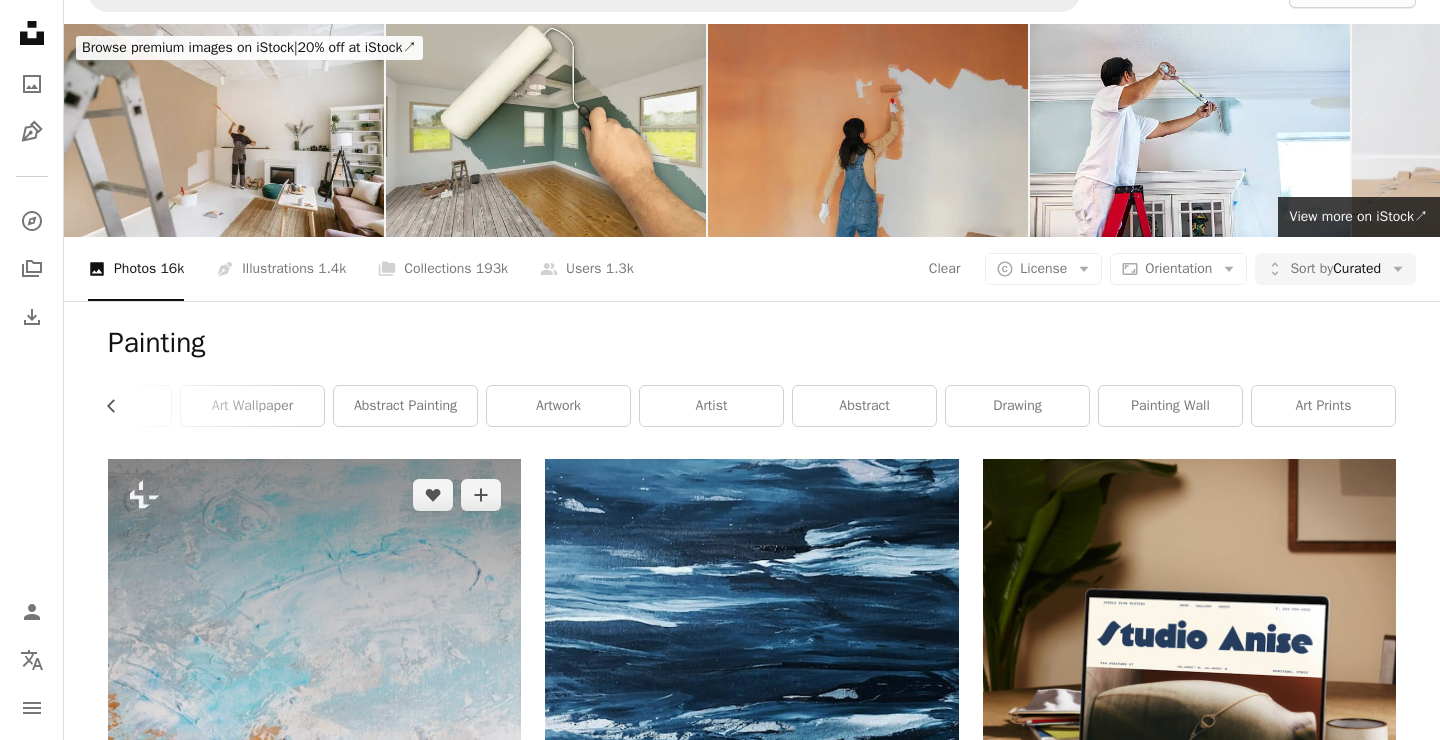 scroll, scrollTop: 0, scrollLeft: 0, axis: both 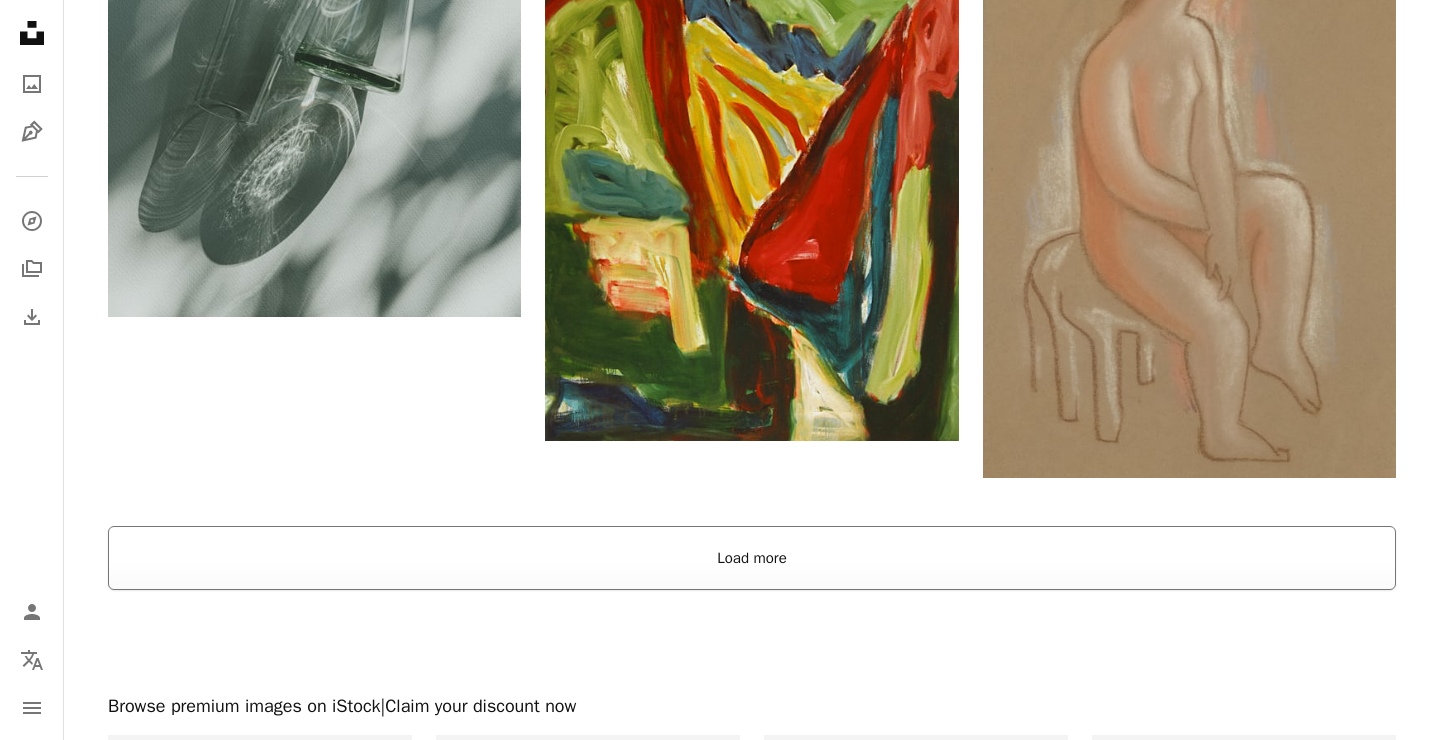 click on "Load more" at bounding box center (752, 558) 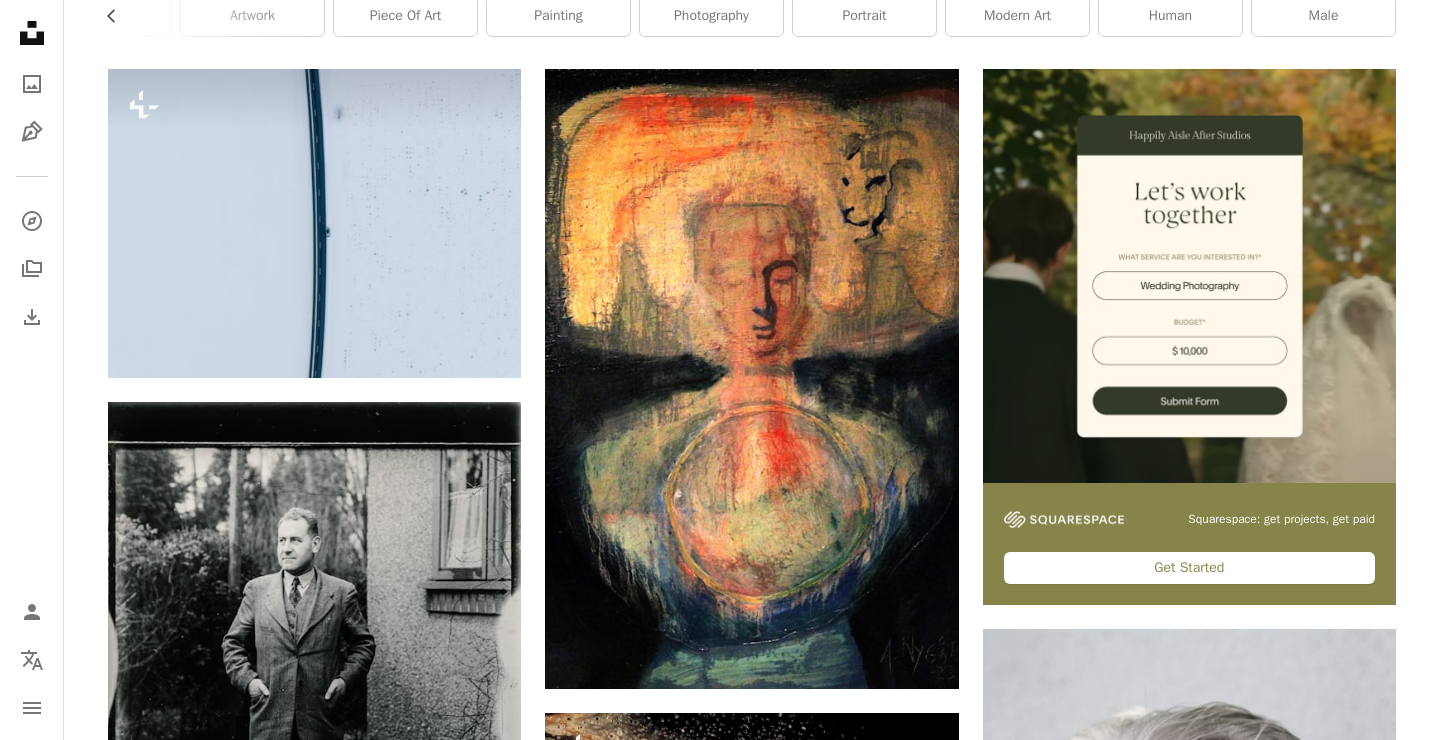 scroll, scrollTop: 0, scrollLeft: 0, axis: both 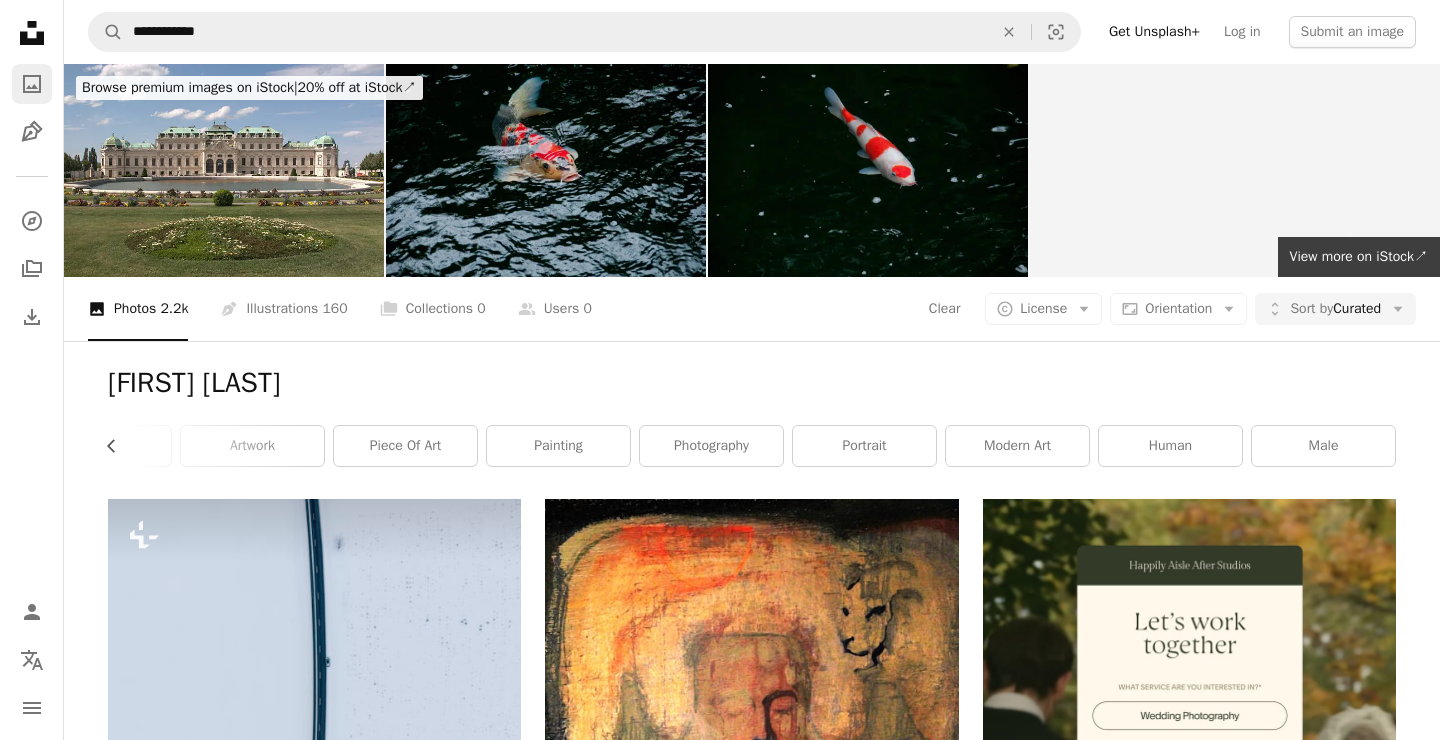 click on "A photo" at bounding box center (32, 84) 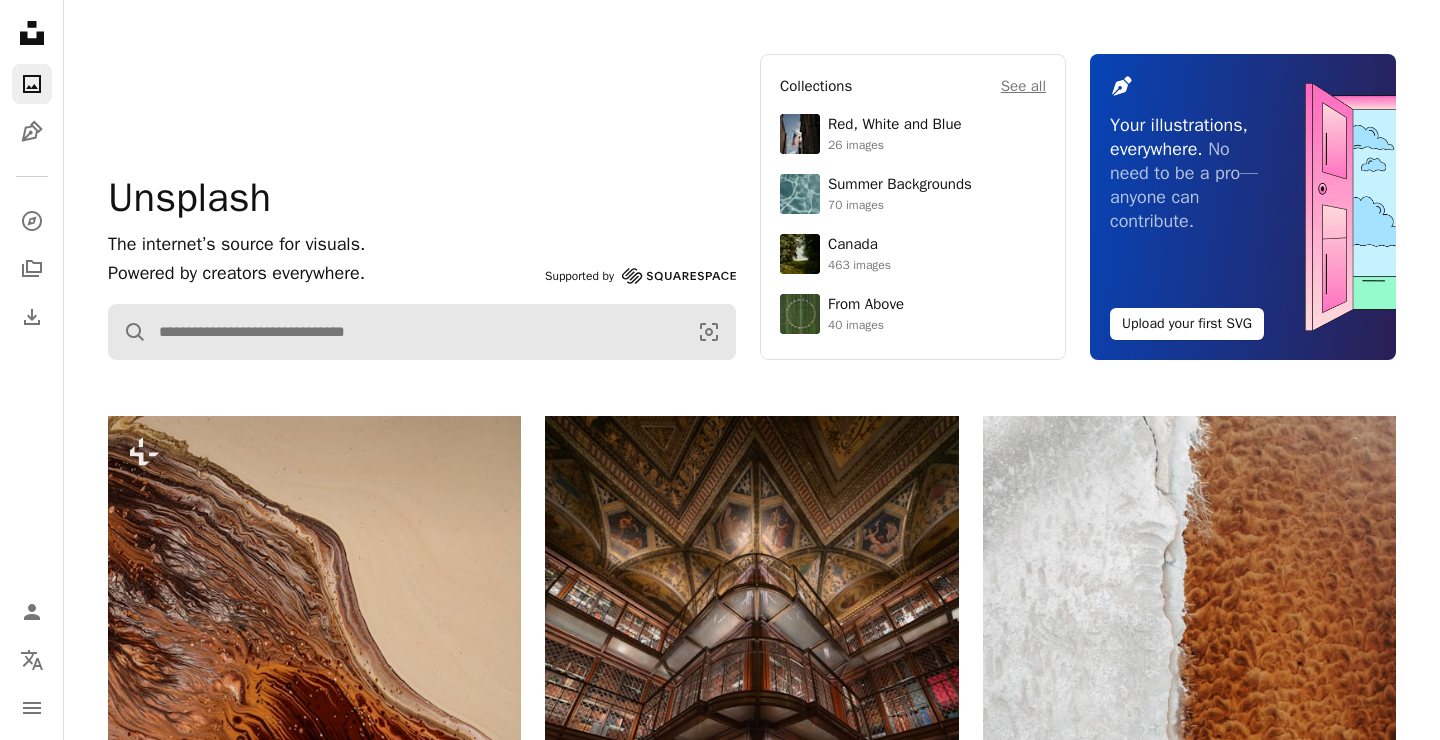 scroll, scrollTop: 116, scrollLeft: 0, axis: vertical 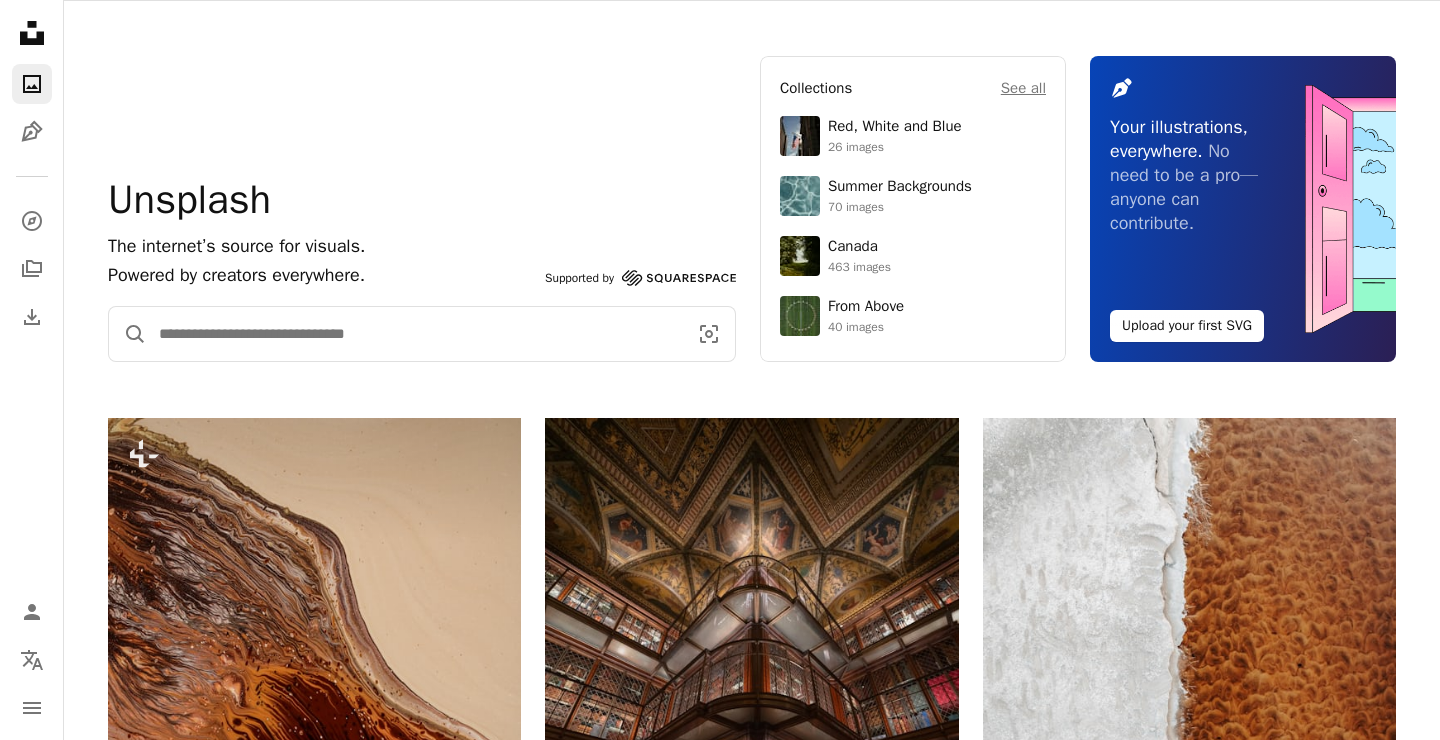 click at bounding box center (415, 334) 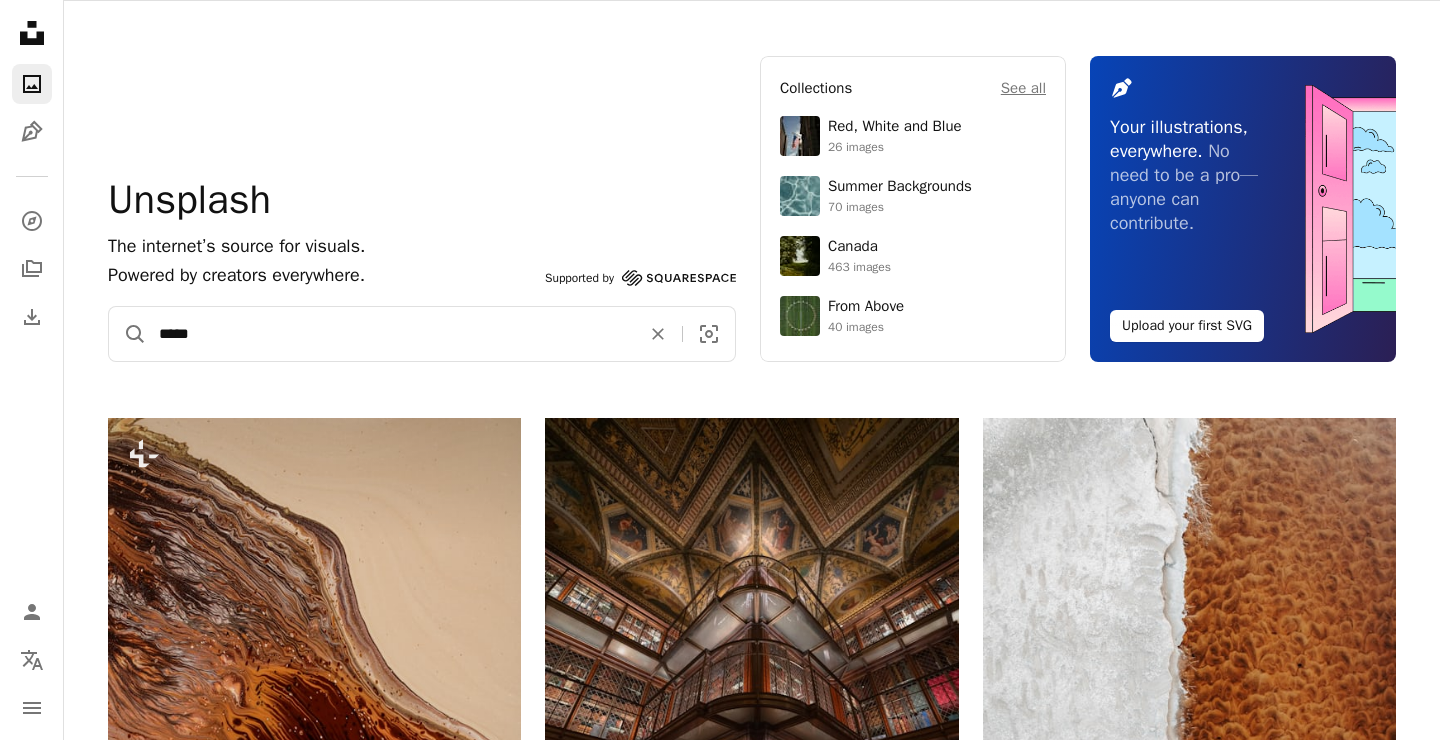 type on "*****" 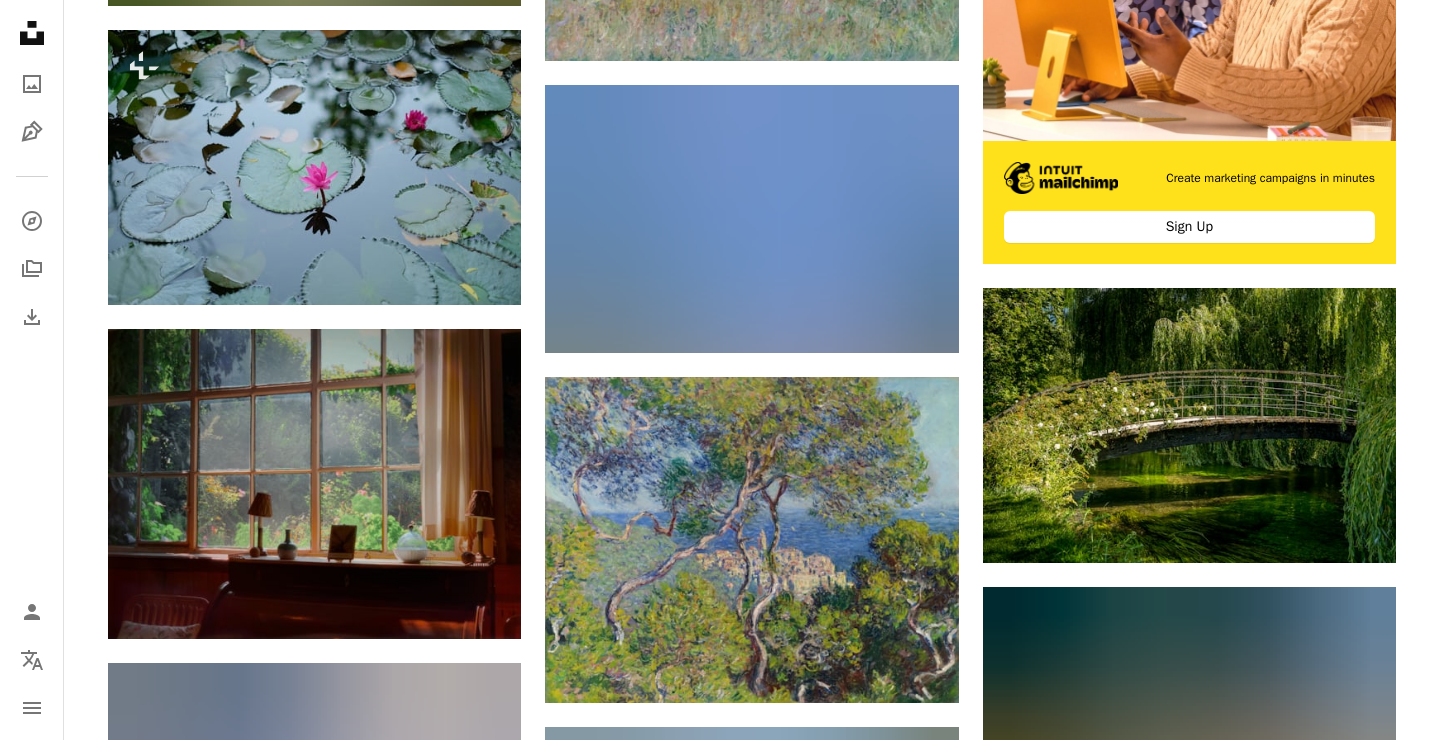 scroll, scrollTop: 773, scrollLeft: 0, axis: vertical 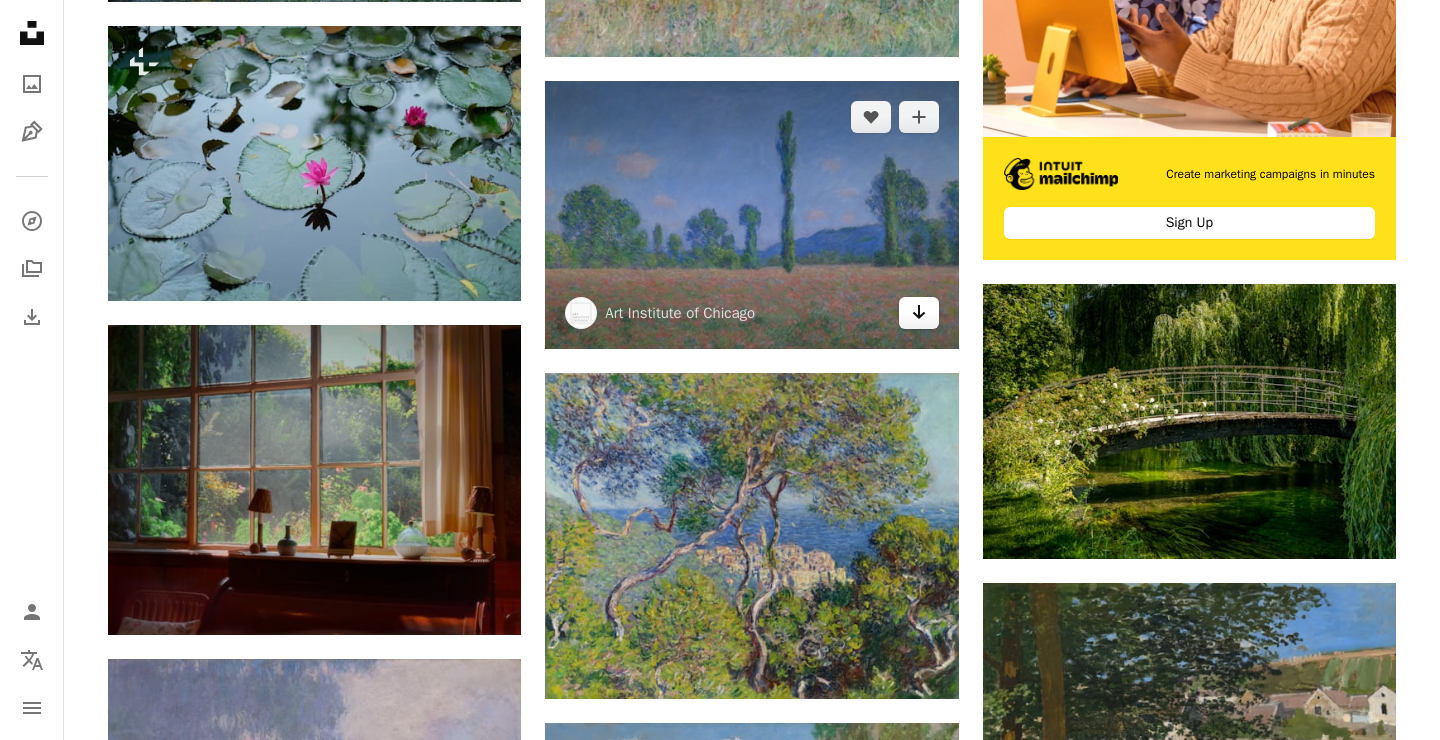click on "Arrow pointing down" 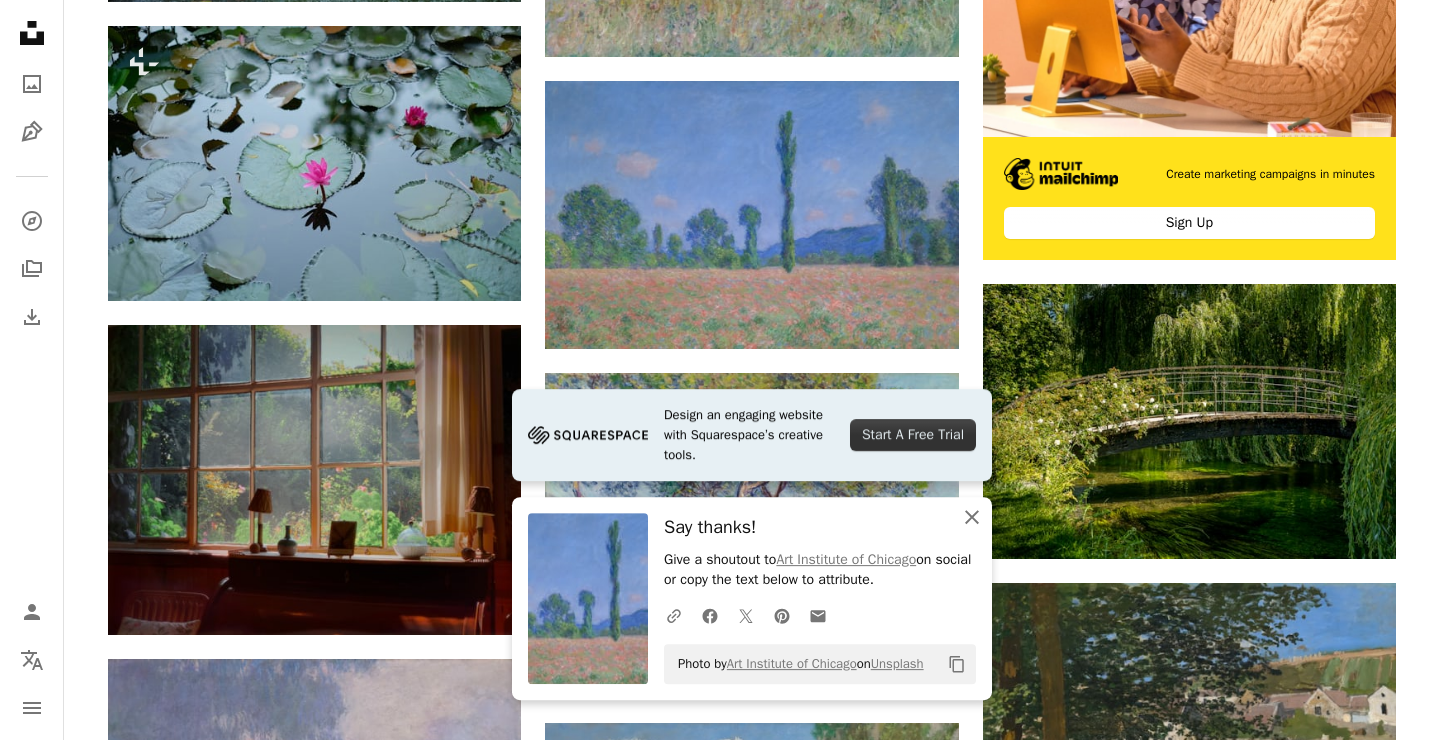 click on "An X shape" 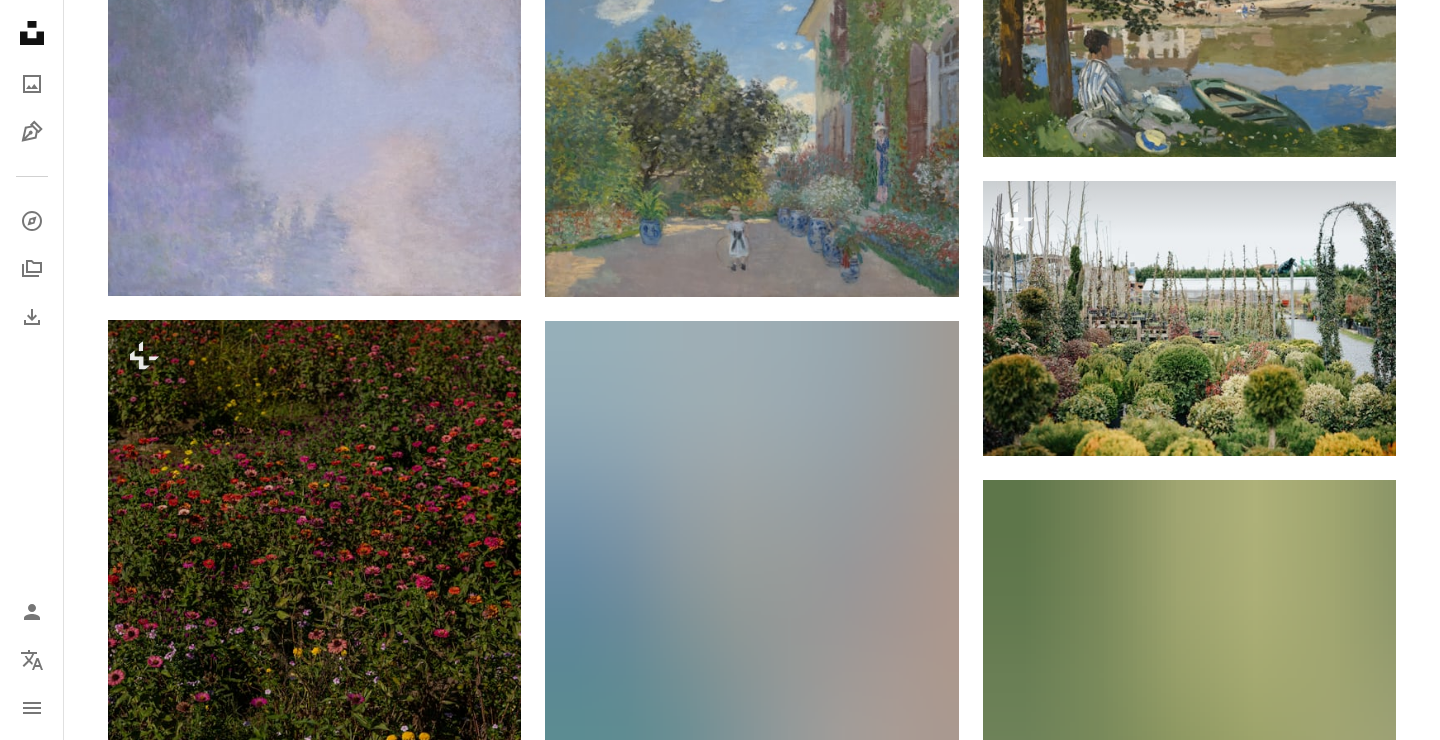 scroll, scrollTop: 1538, scrollLeft: 0, axis: vertical 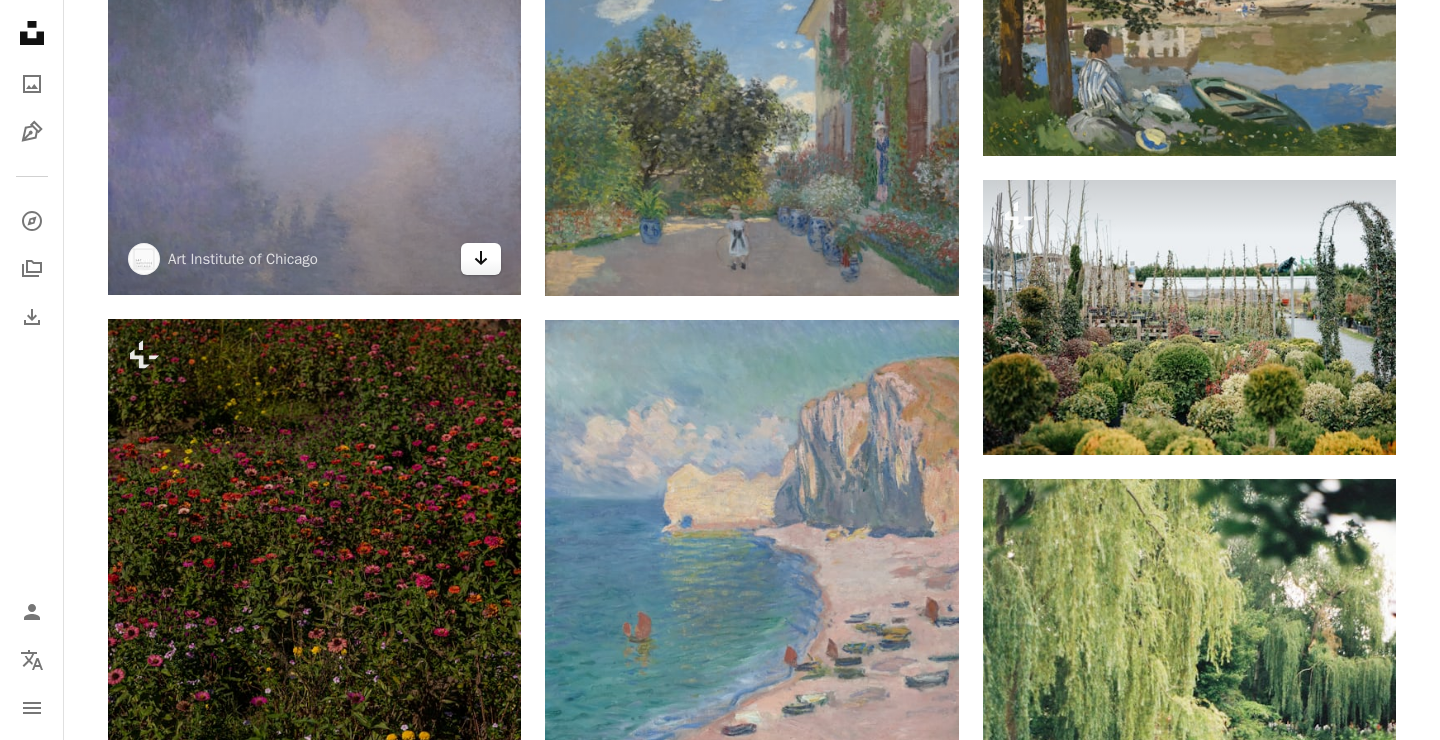 click on "Arrow pointing down" at bounding box center [481, 259] 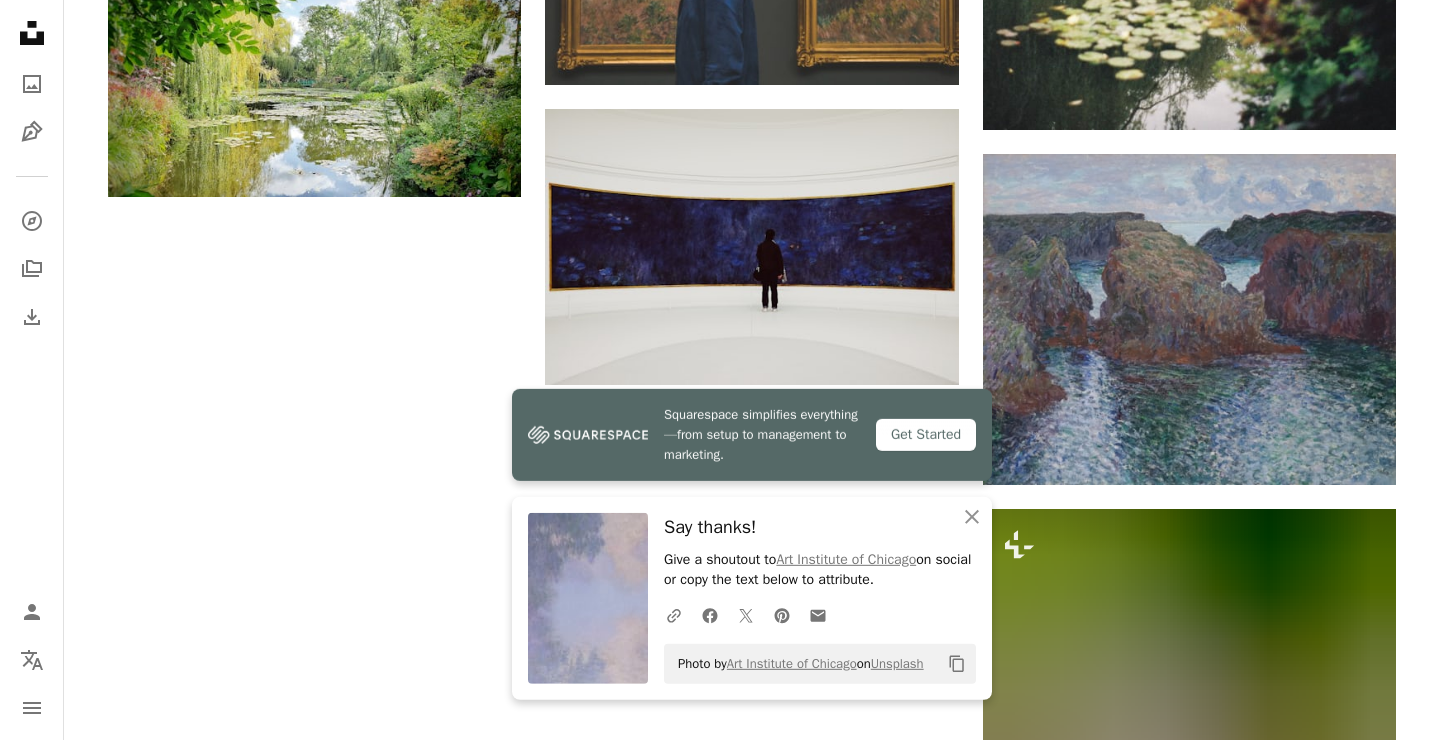 scroll, scrollTop: 2506, scrollLeft: 0, axis: vertical 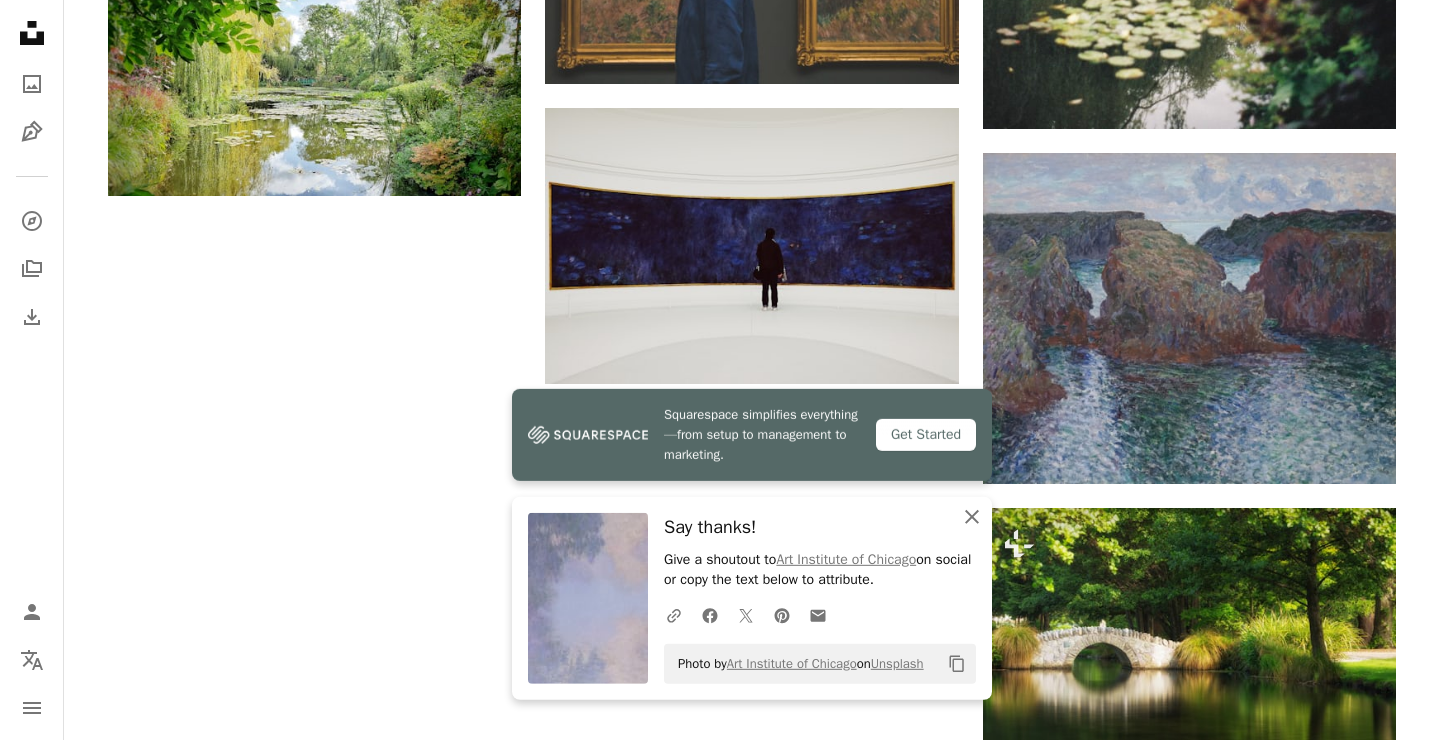click 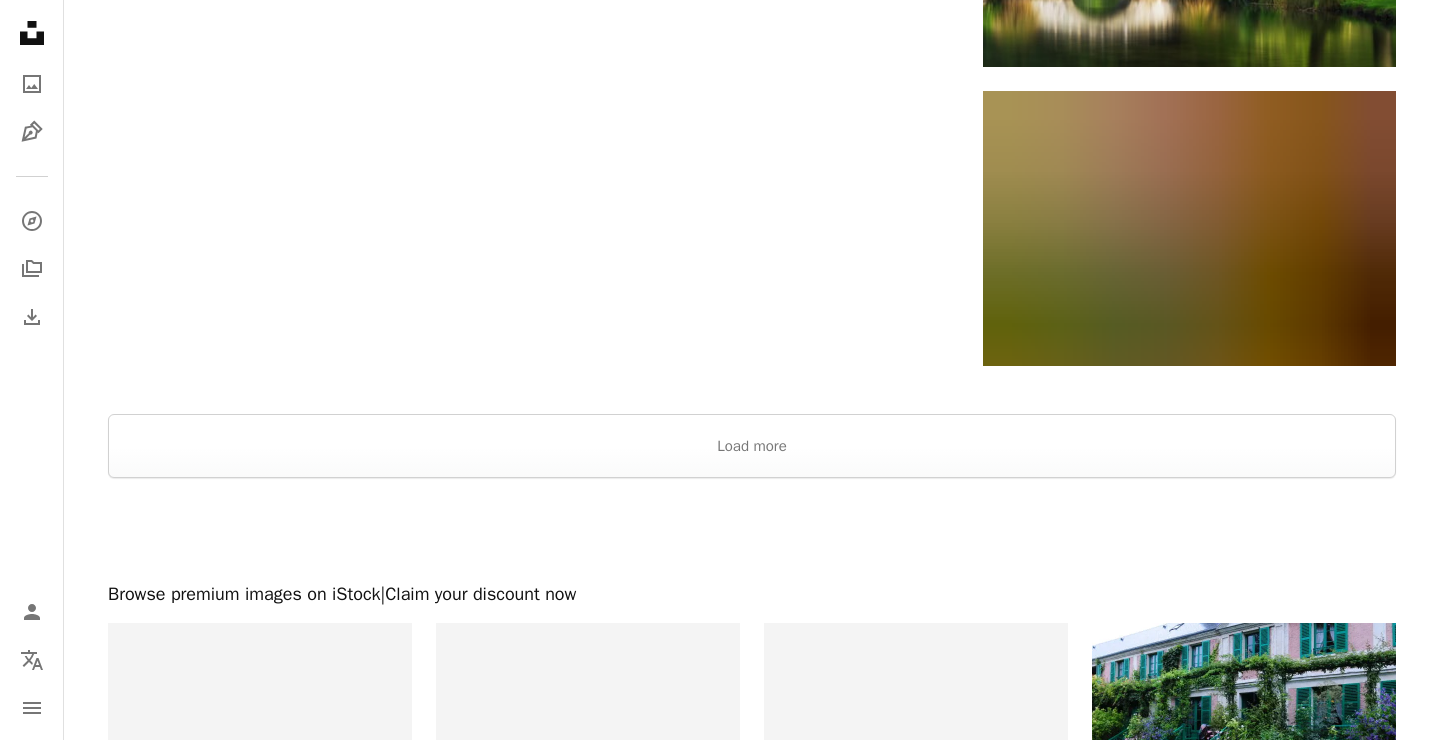 scroll, scrollTop: 3178, scrollLeft: 0, axis: vertical 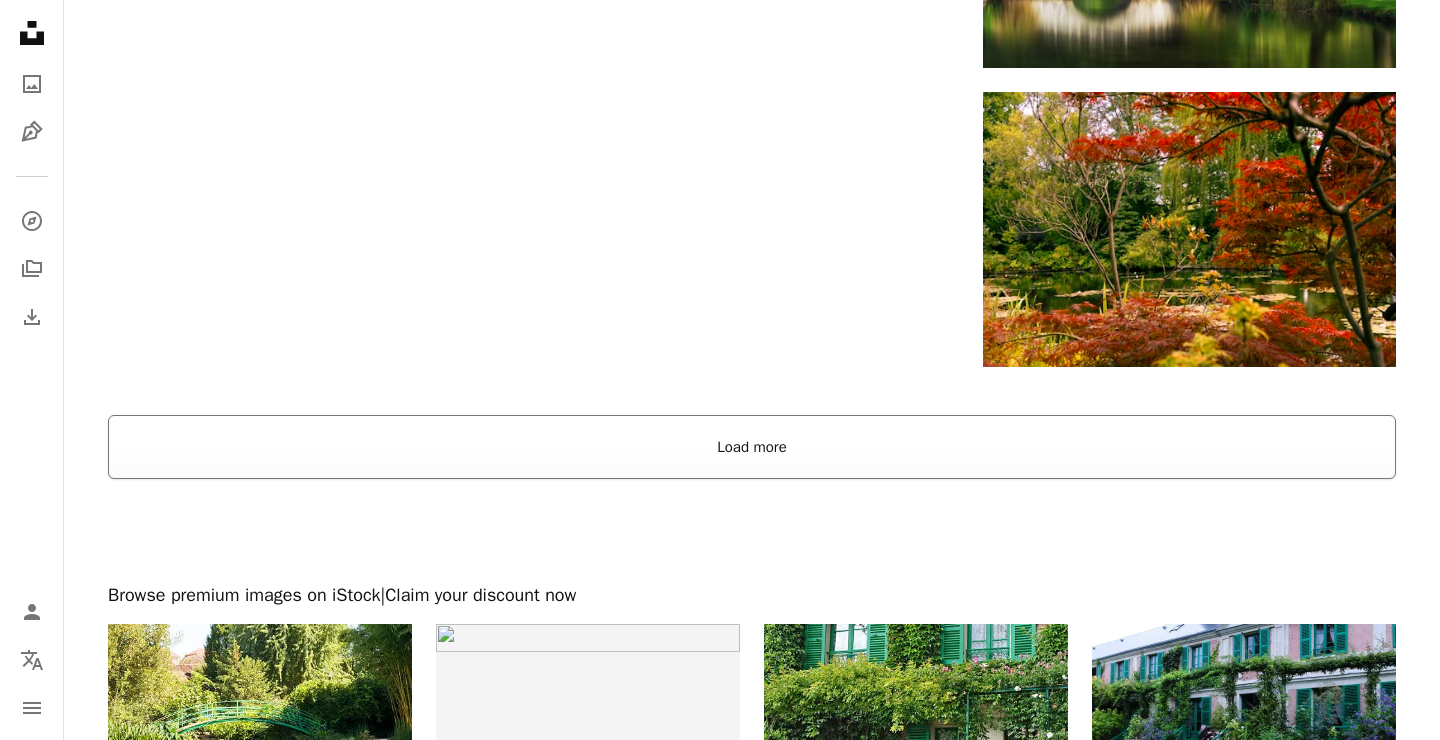 click on "Load more" at bounding box center (752, 447) 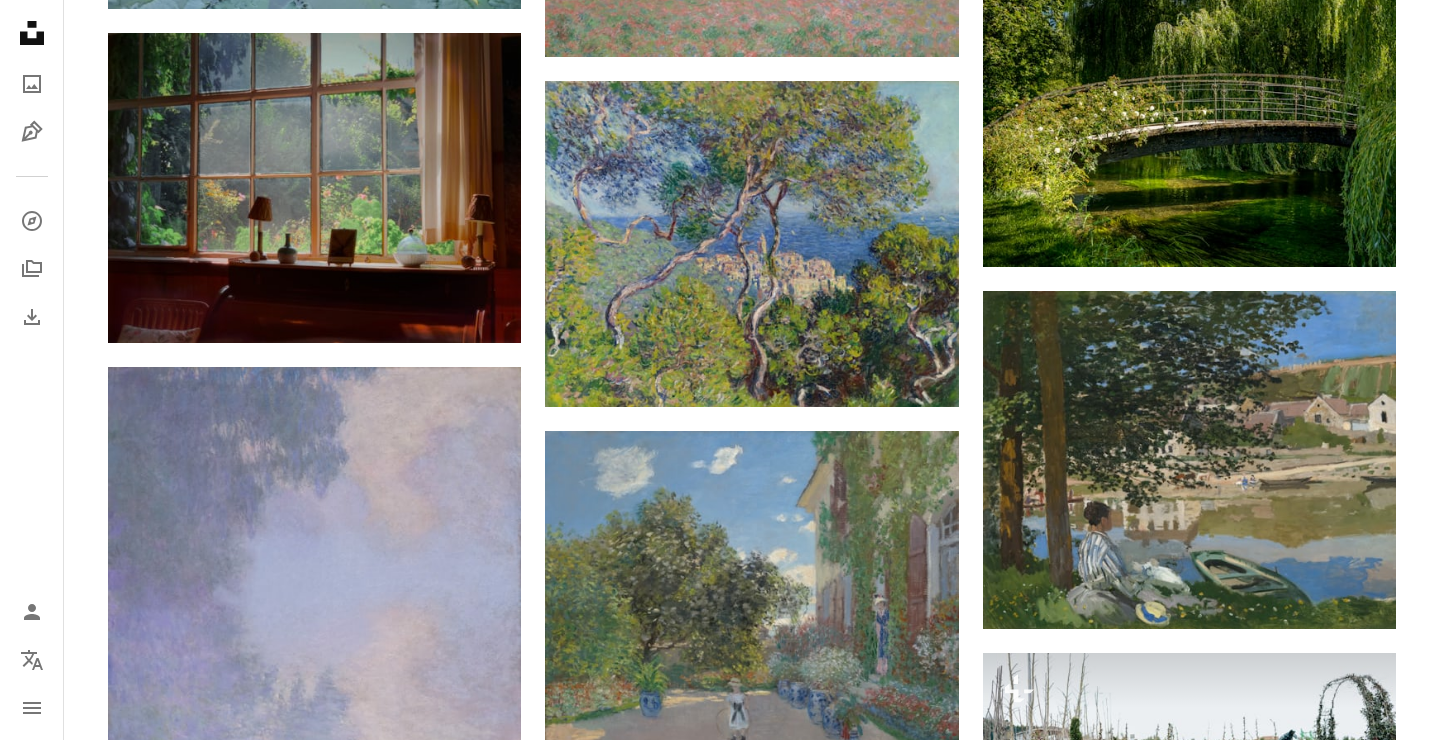 scroll, scrollTop: 0, scrollLeft: 0, axis: both 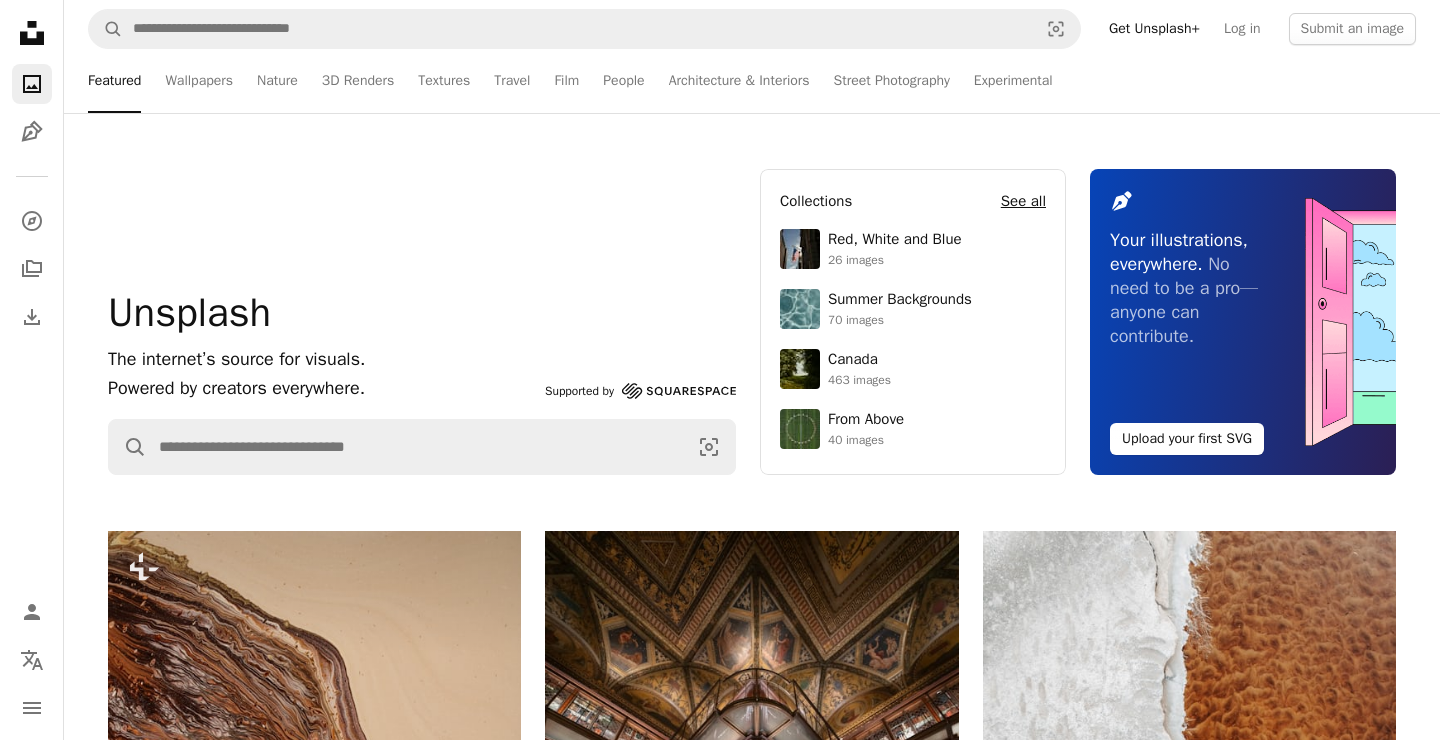 click on "See all" at bounding box center [1023, 201] 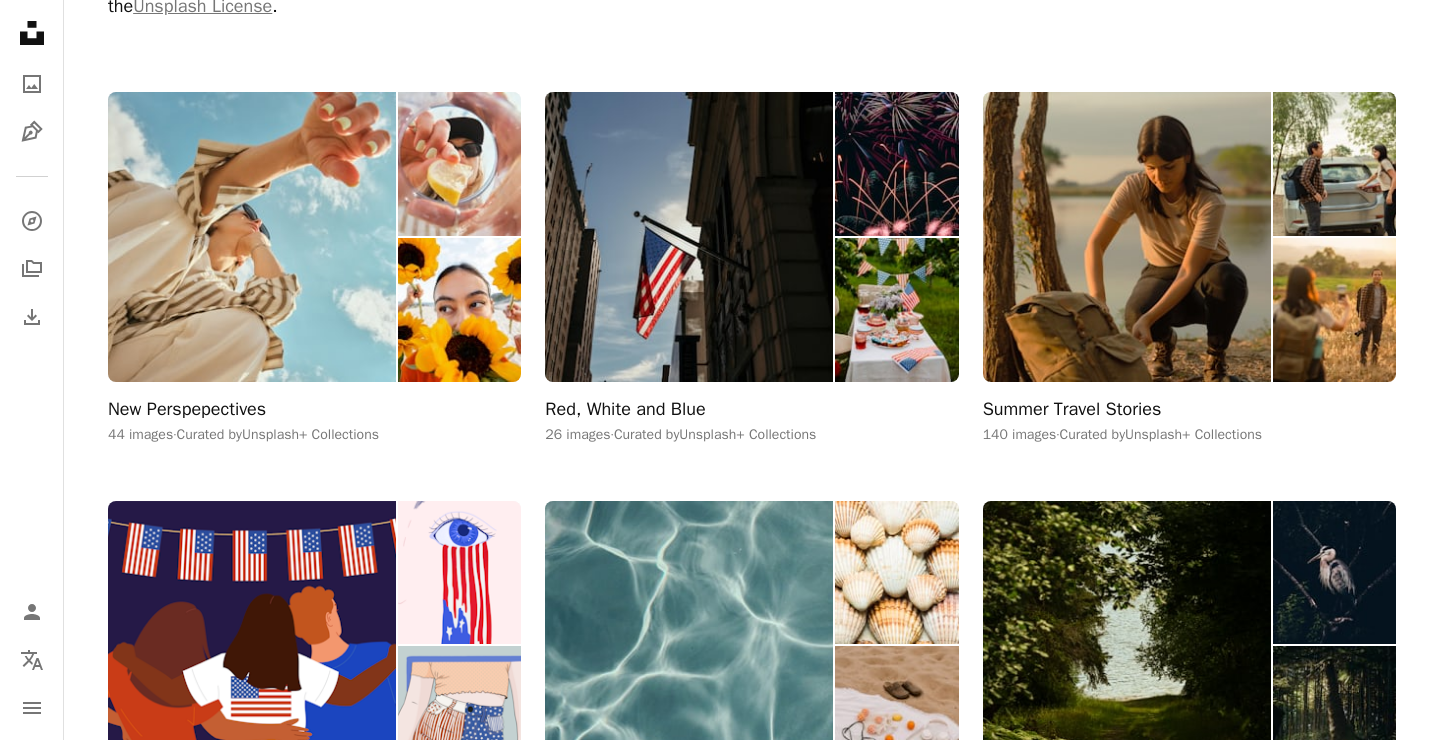 scroll, scrollTop: 0, scrollLeft: 0, axis: both 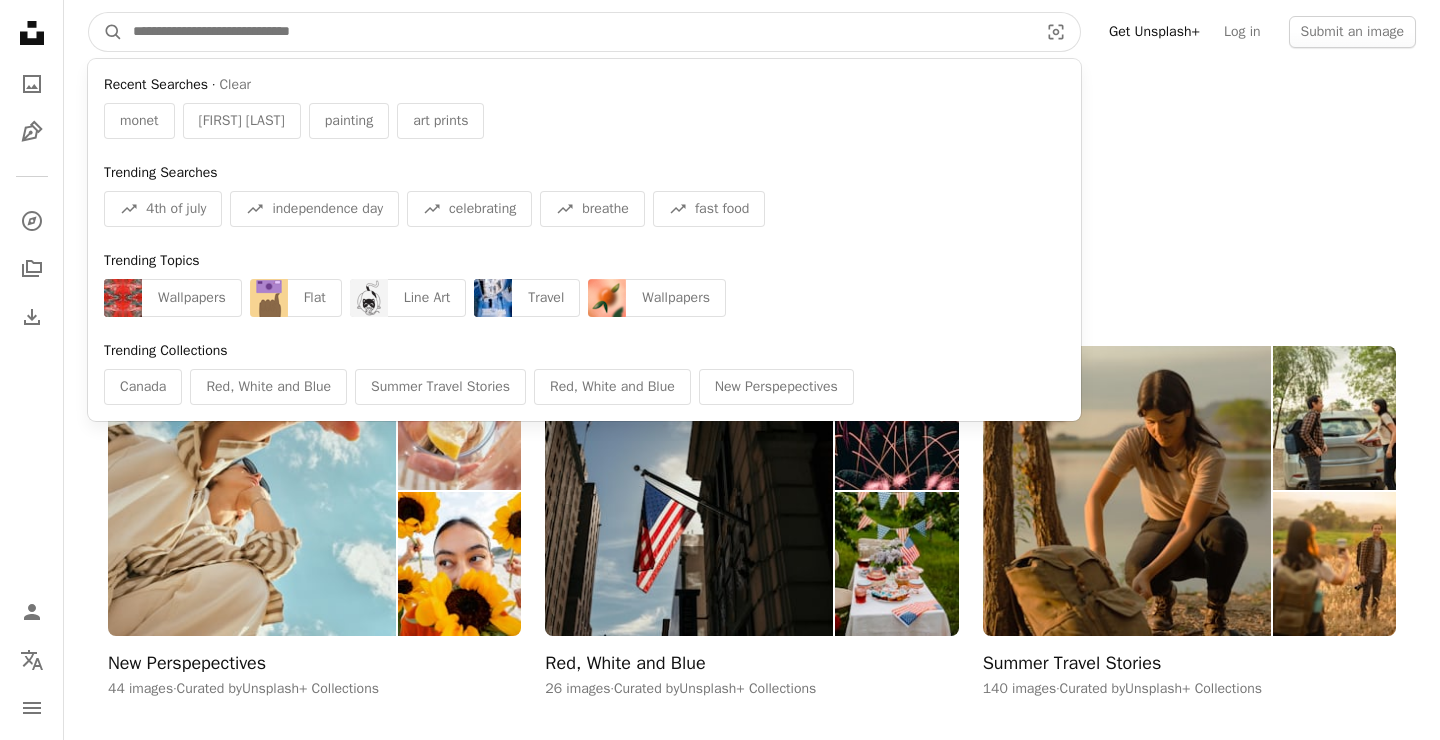 click at bounding box center [577, 32] 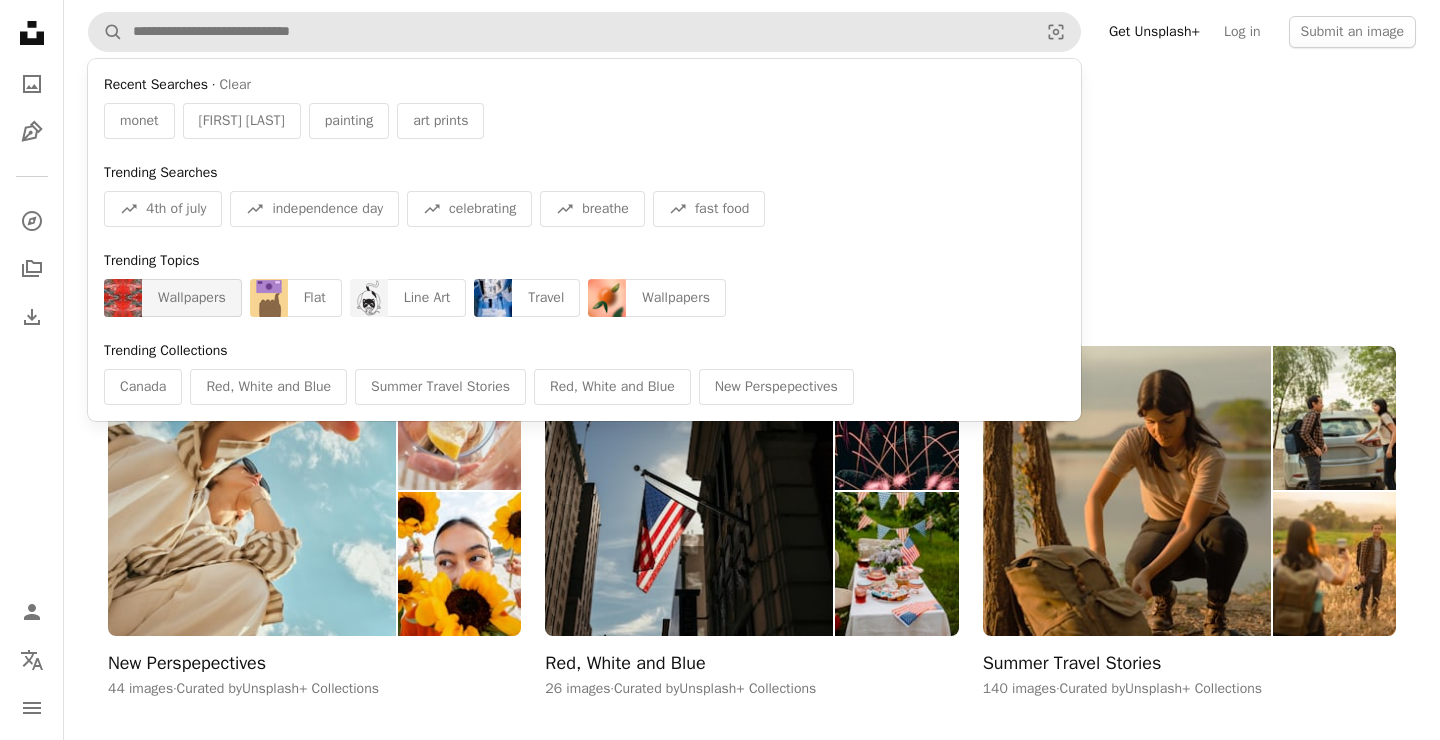 click on "Wallpapers" at bounding box center (192, 298) 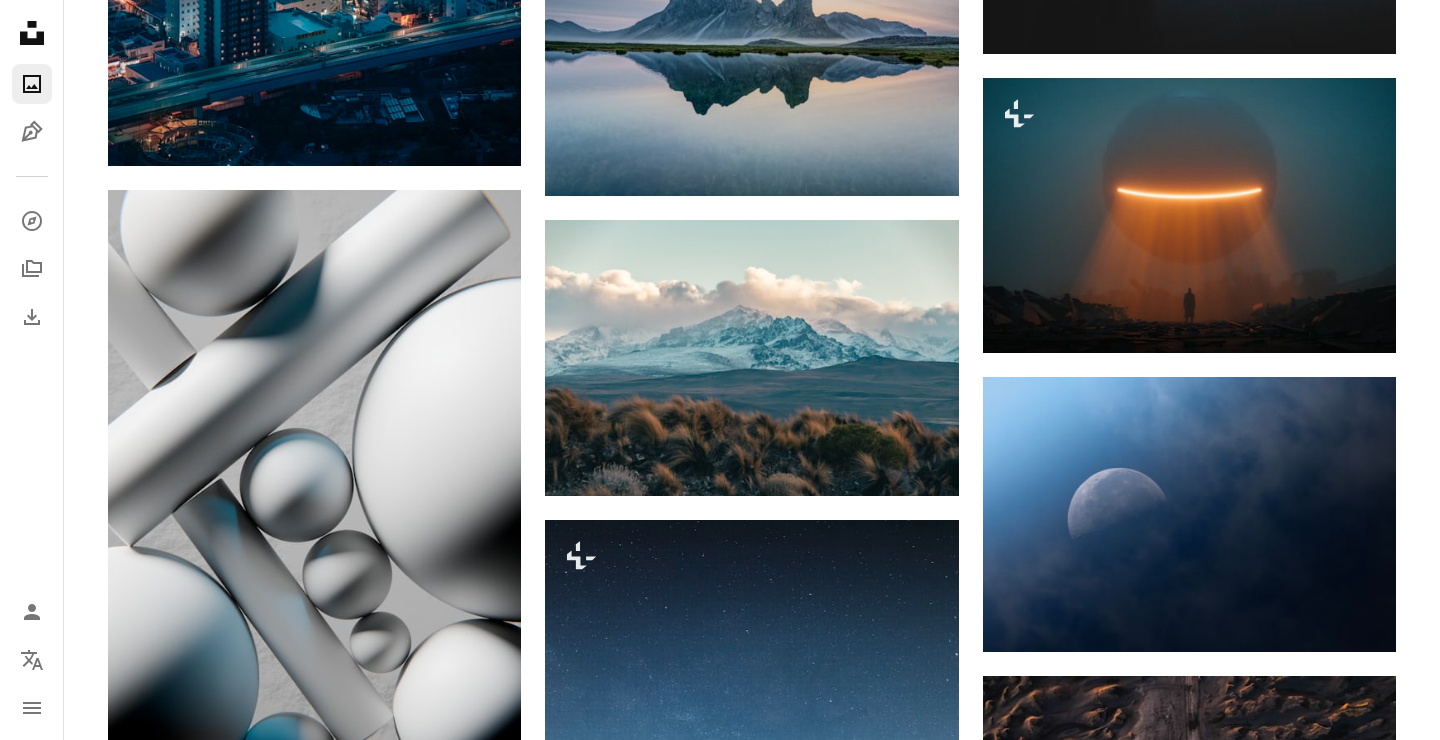 scroll, scrollTop: 4896, scrollLeft: 0, axis: vertical 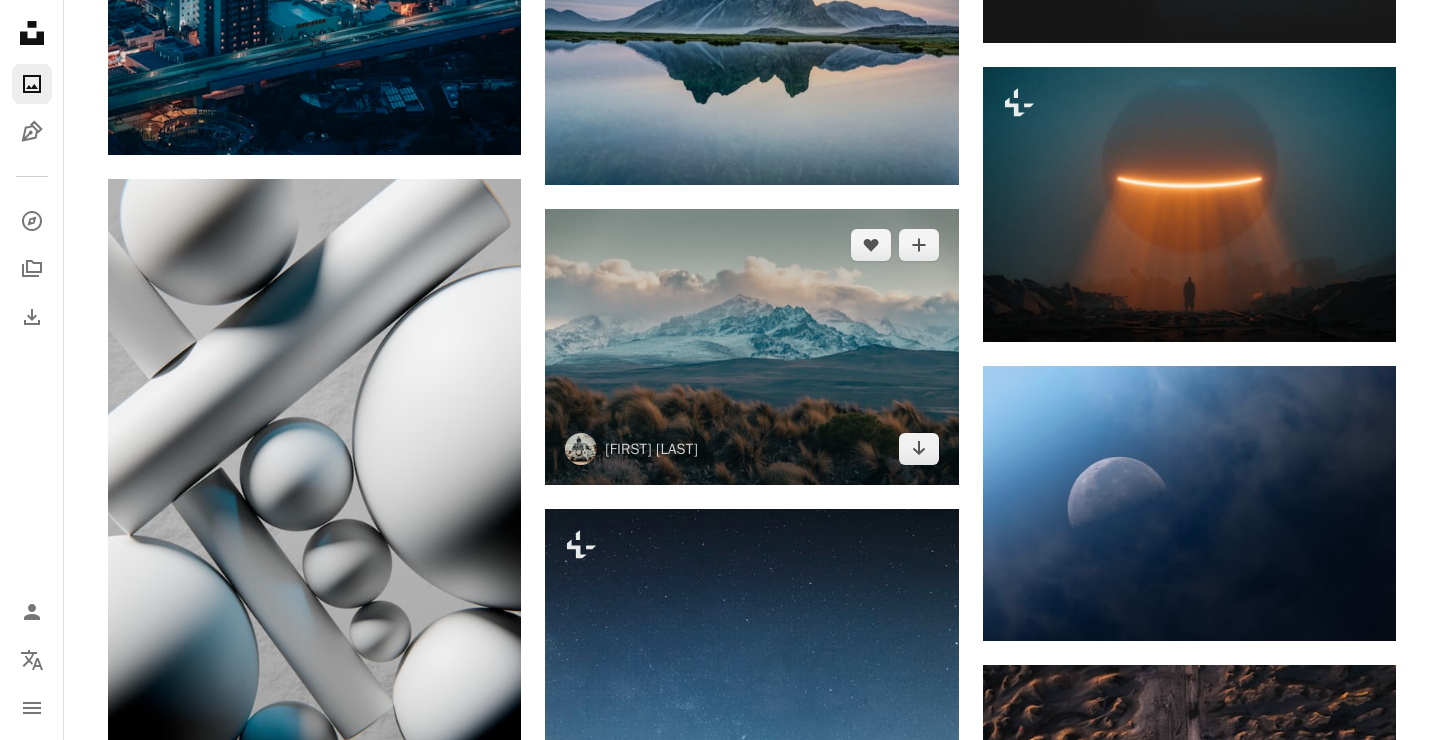 click at bounding box center [751, 346] 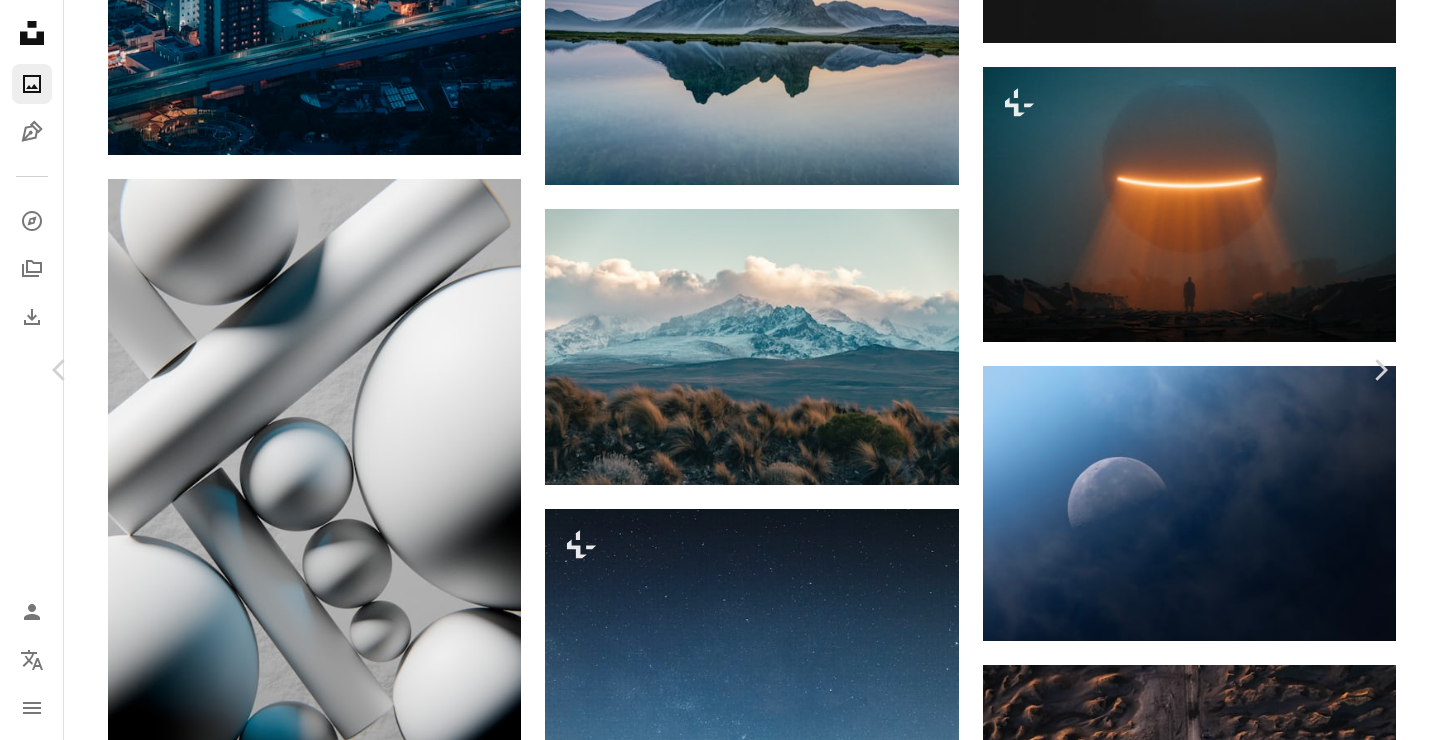 click at bounding box center [713, 3212] 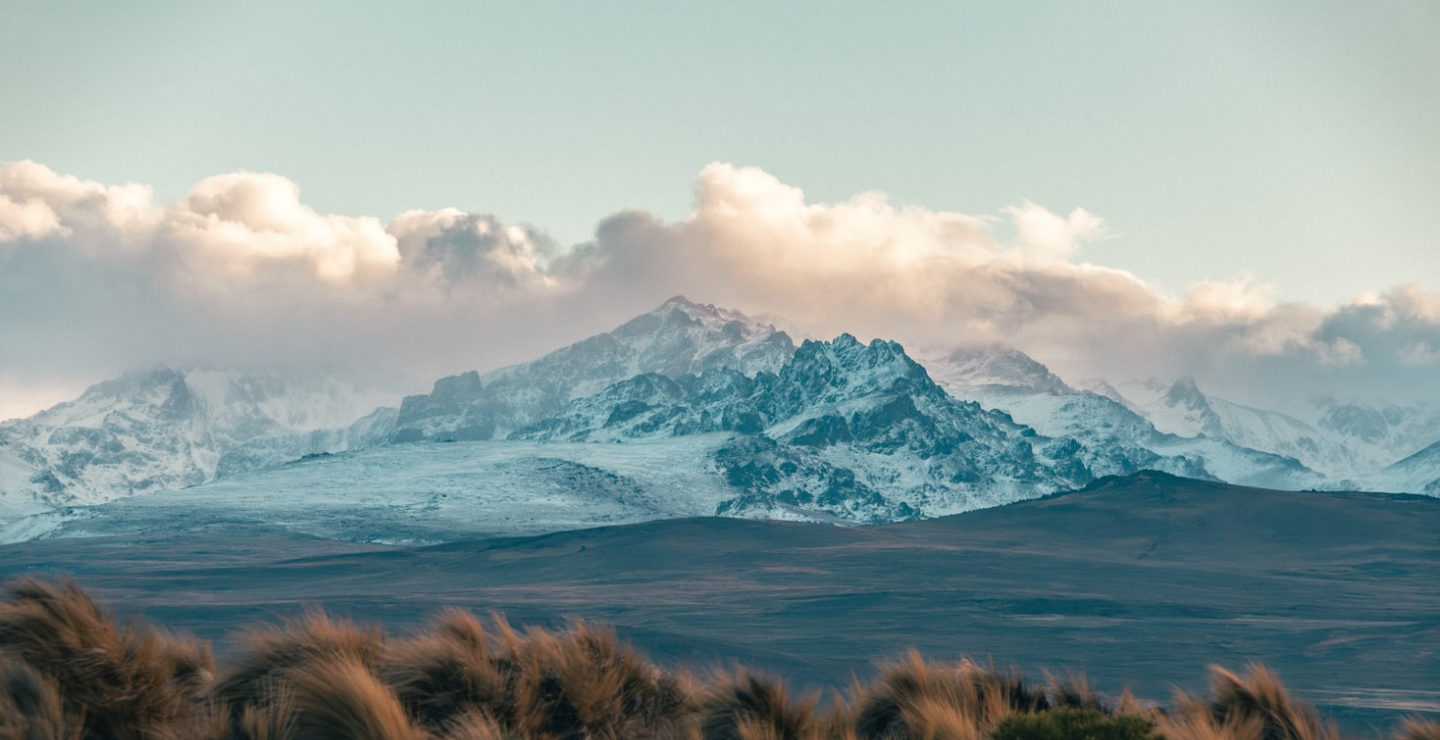 scroll, scrollTop: 111, scrollLeft: 0, axis: vertical 